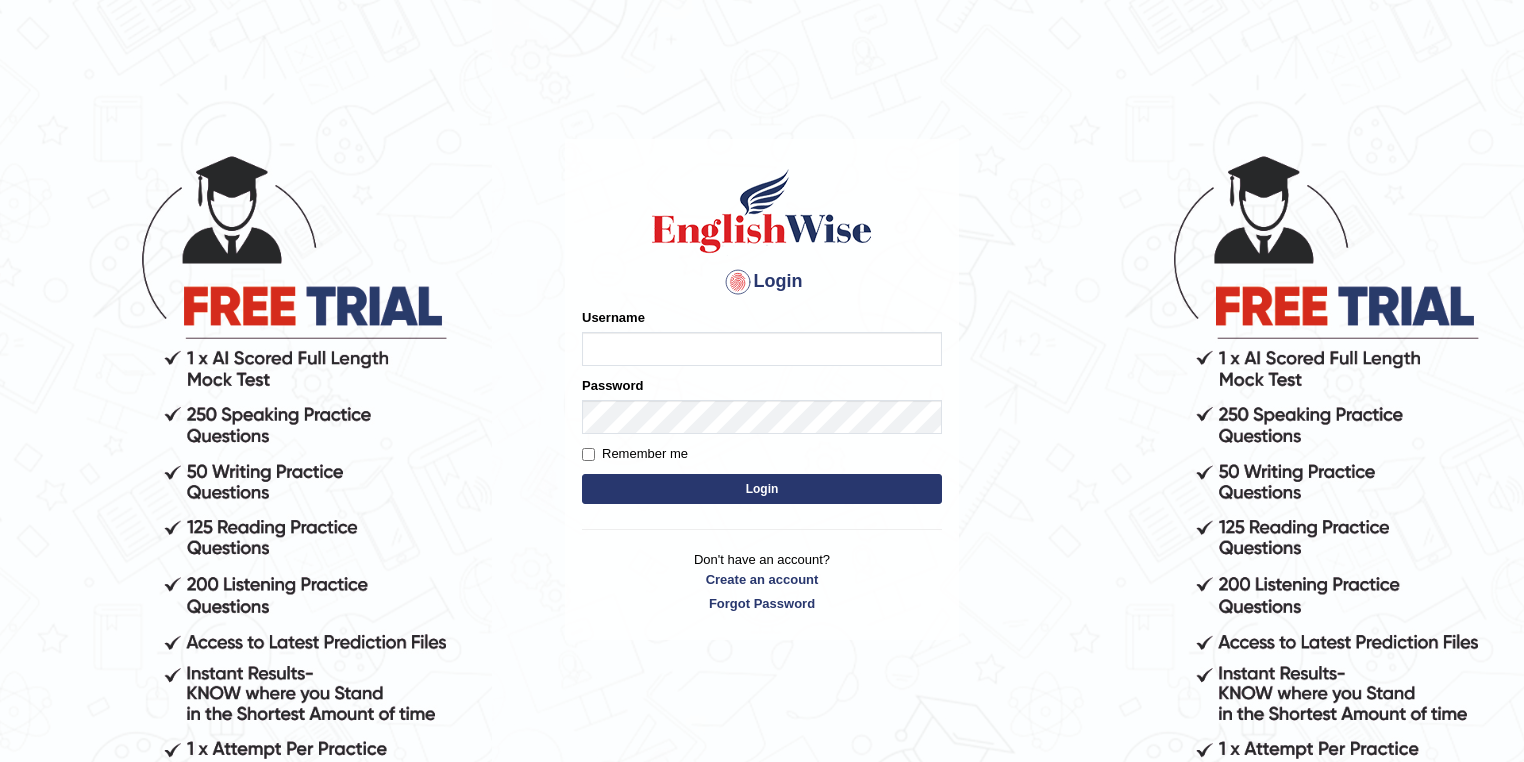 scroll, scrollTop: 0, scrollLeft: 0, axis: both 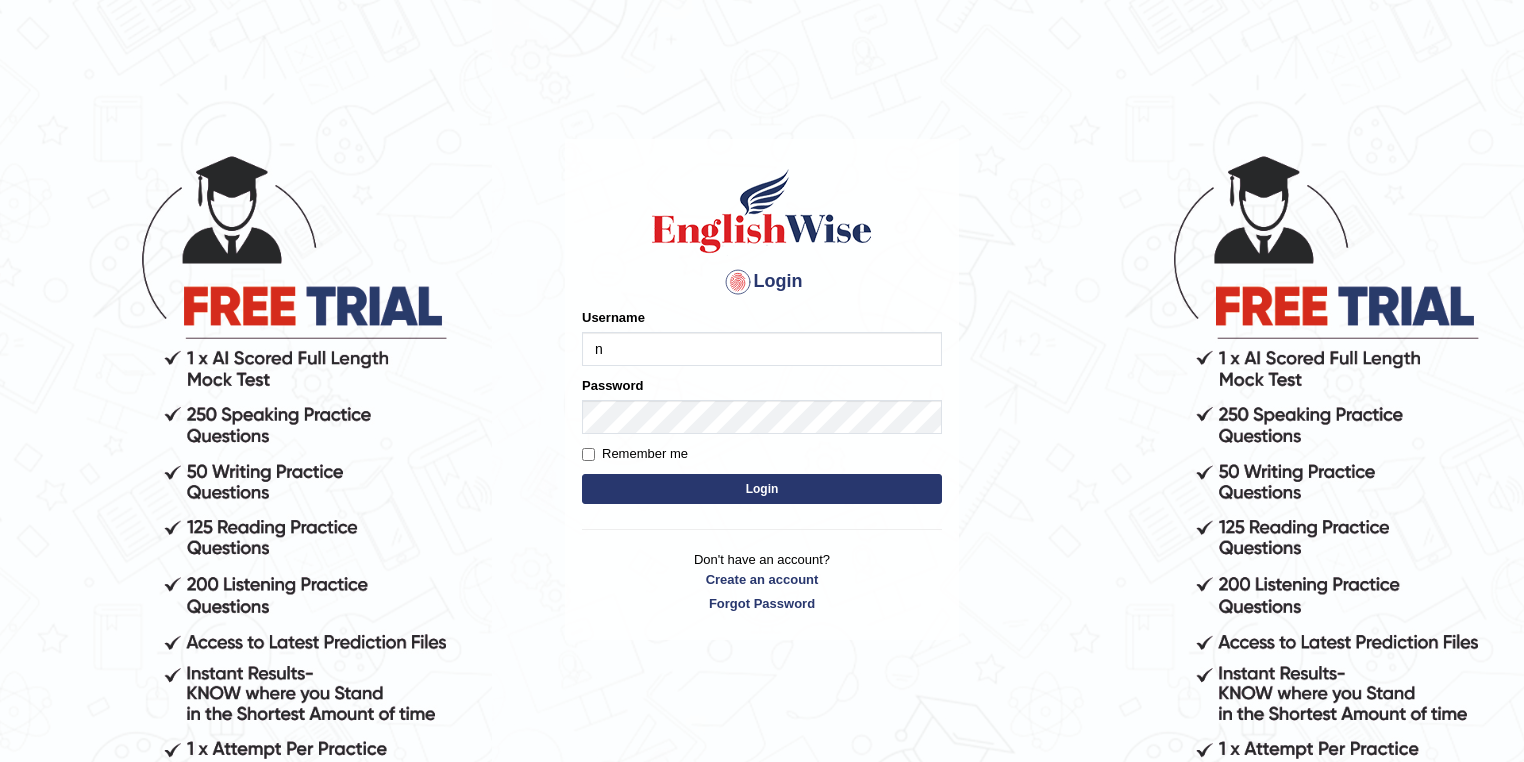 type on "naylav" 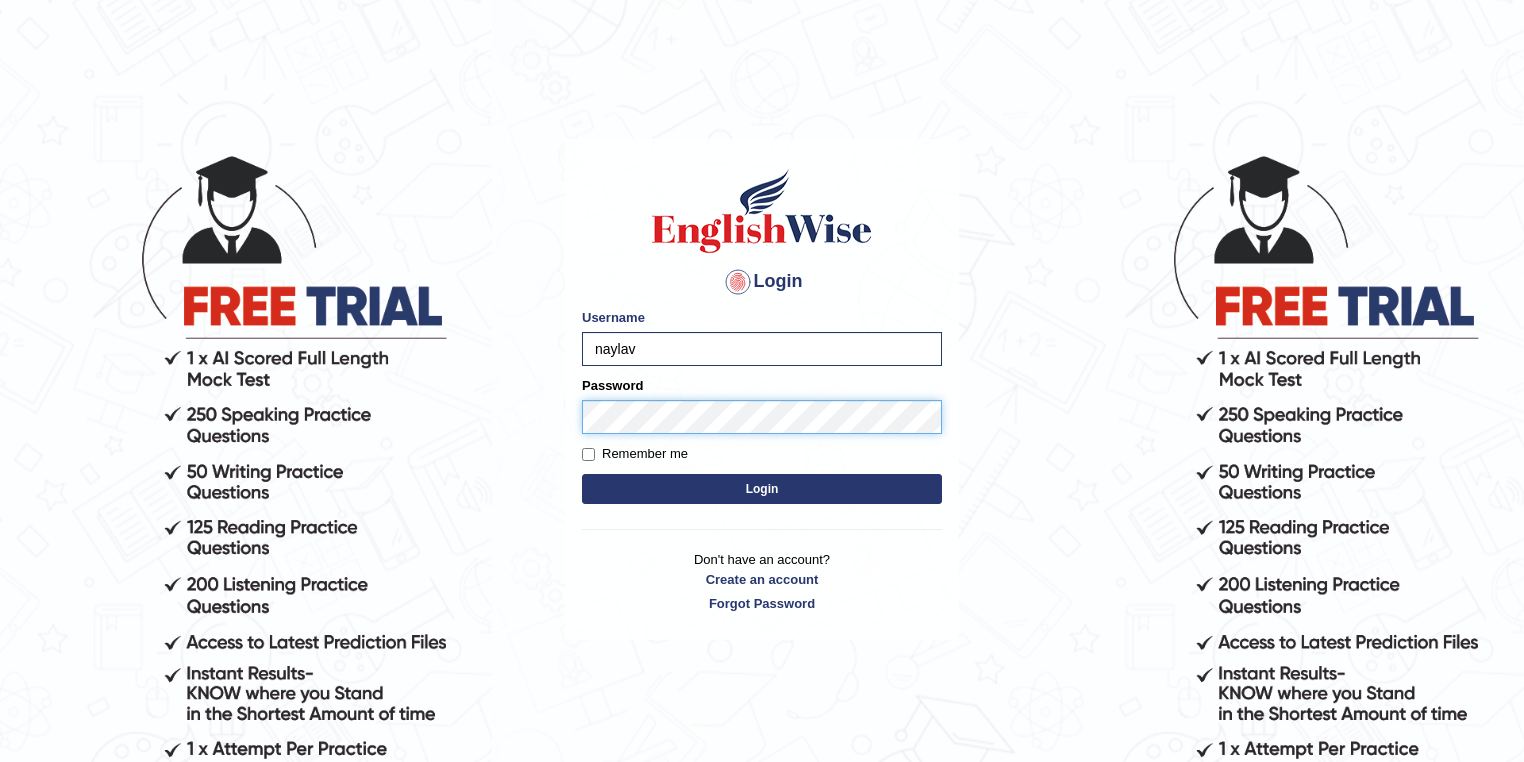 click on "Login" at bounding box center [762, 489] 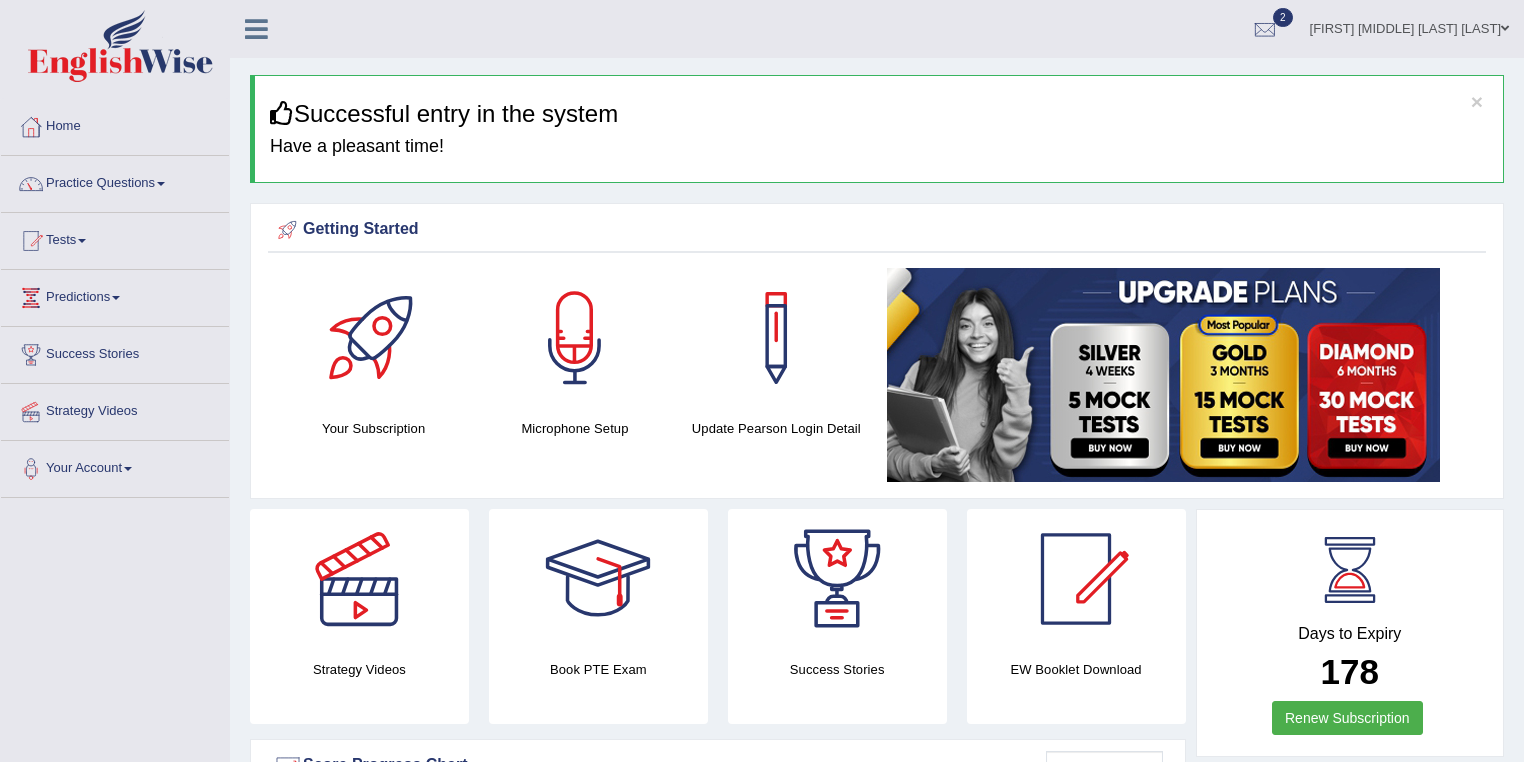 scroll, scrollTop: 0, scrollLeft: 0, axis: both 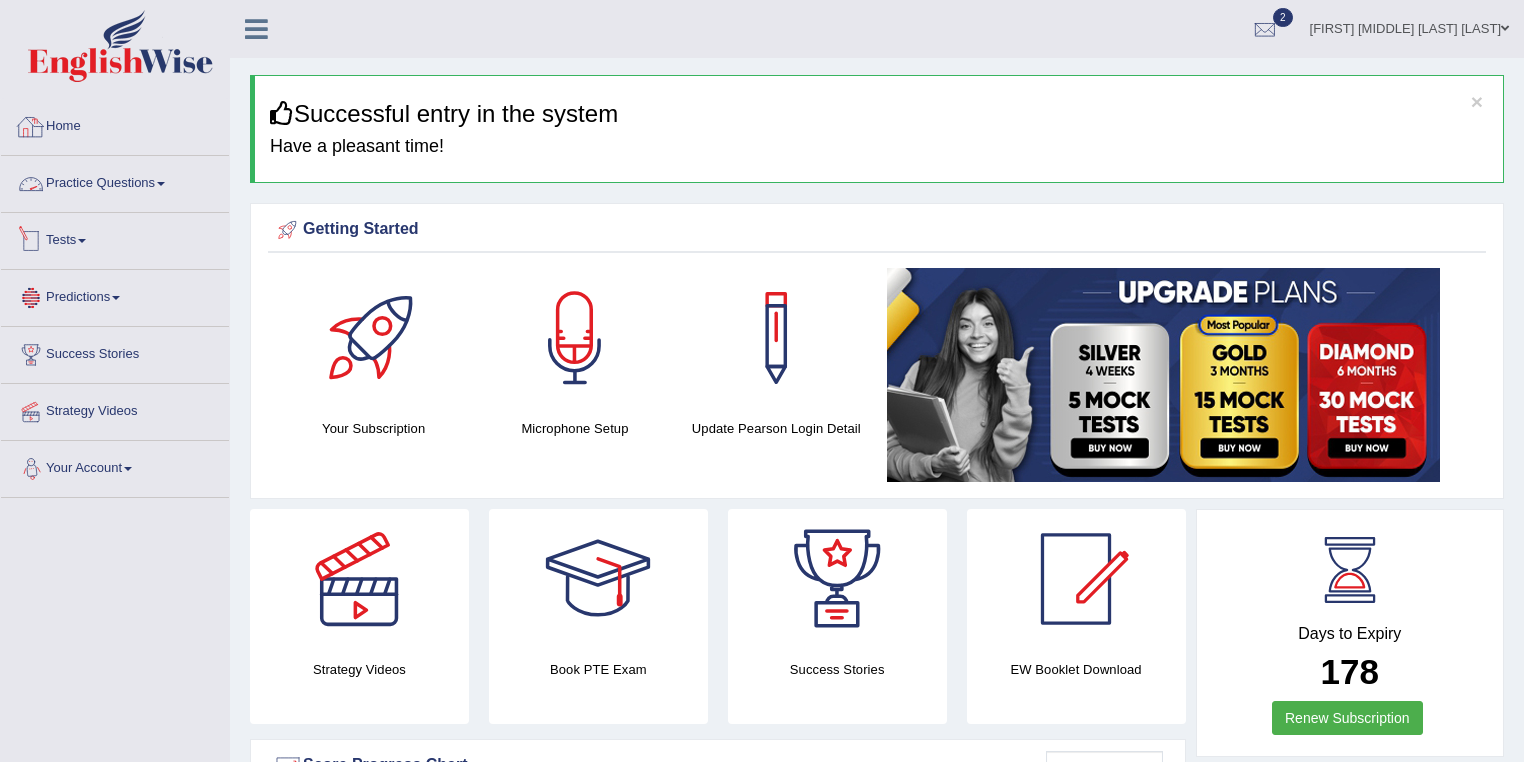 click on "Tests" at bounding box center [115, 238] 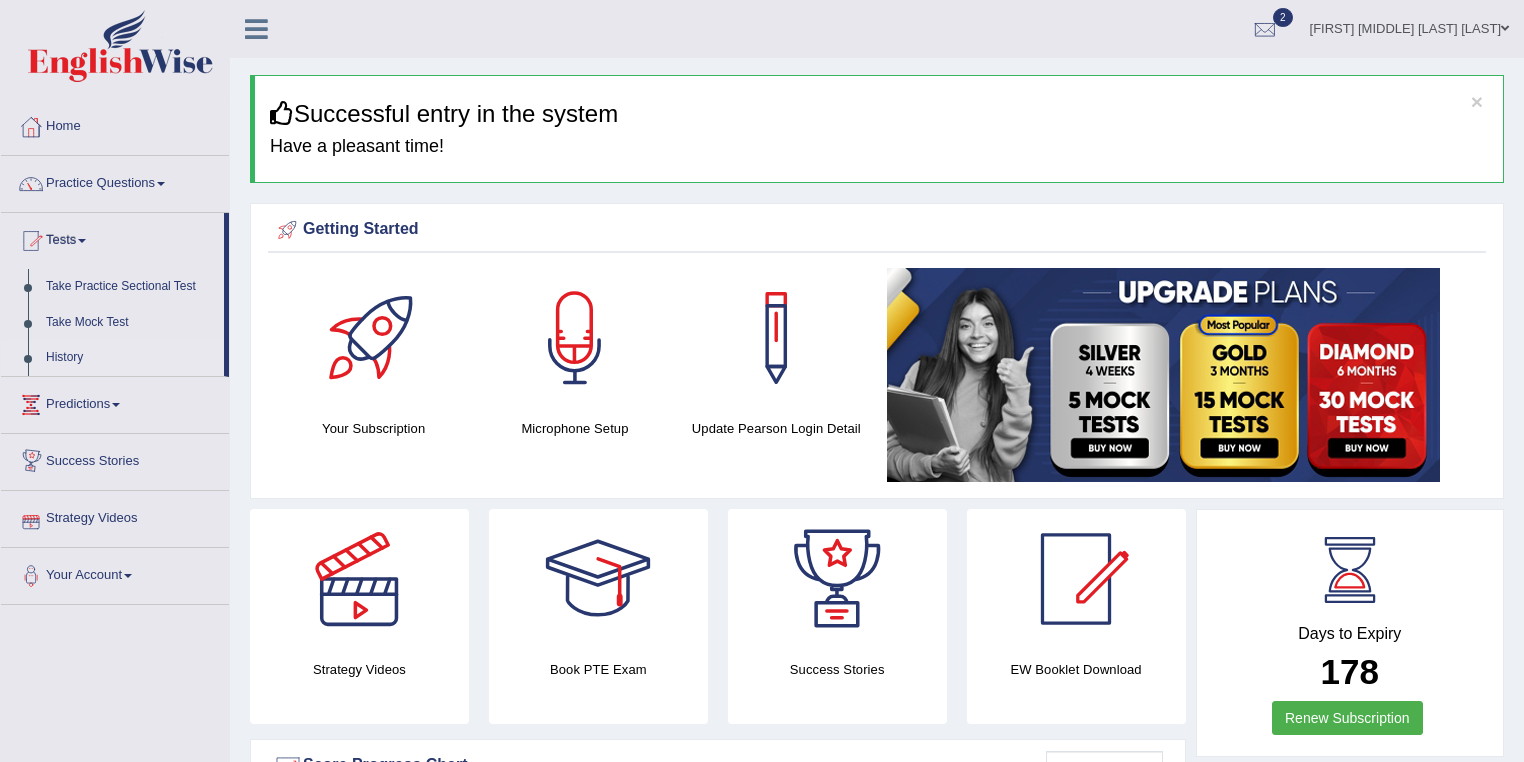 click on "History" at bounding box center [130, 358] 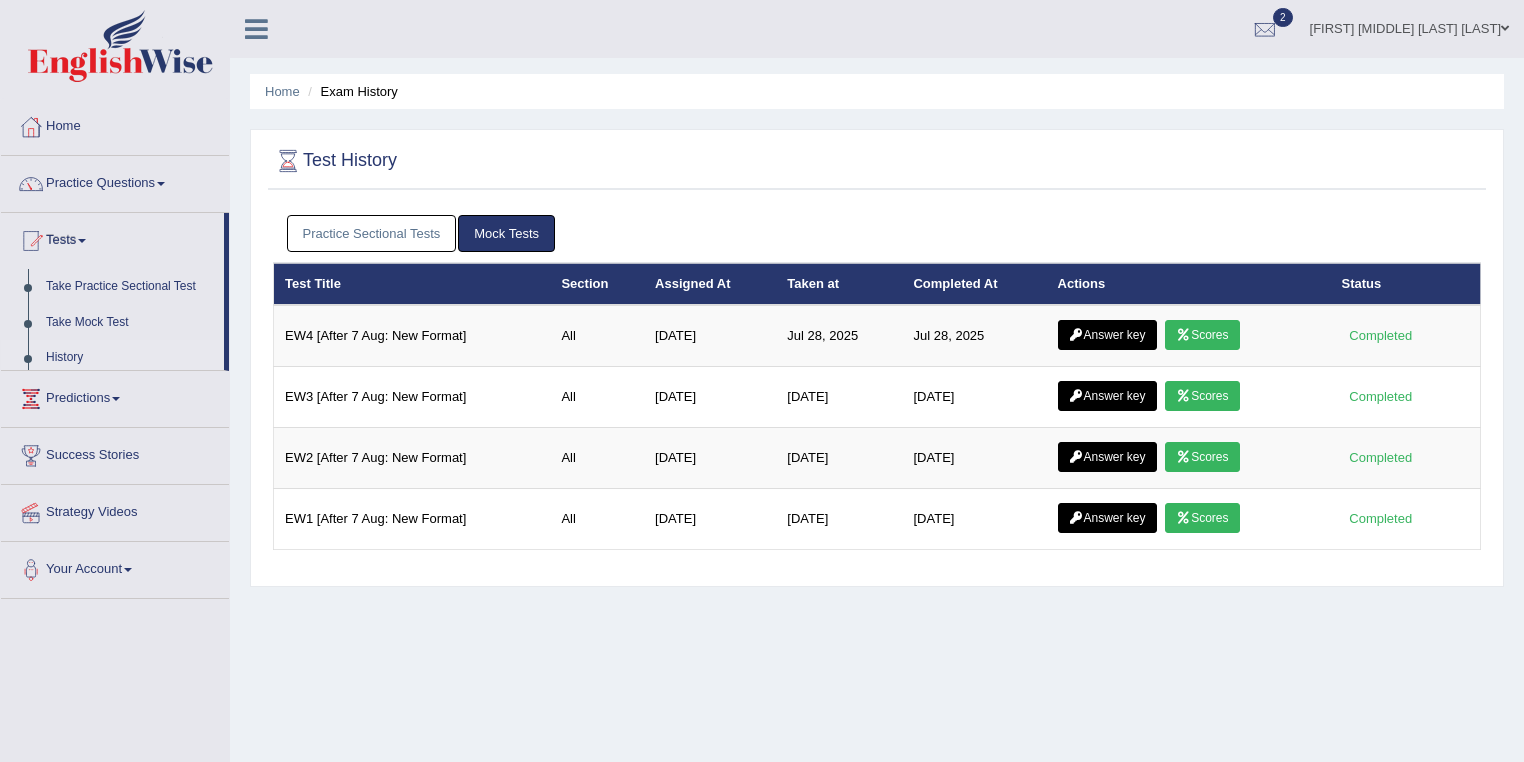 scroll, scrollTop: 0, scrollLeft: 0, axis: both 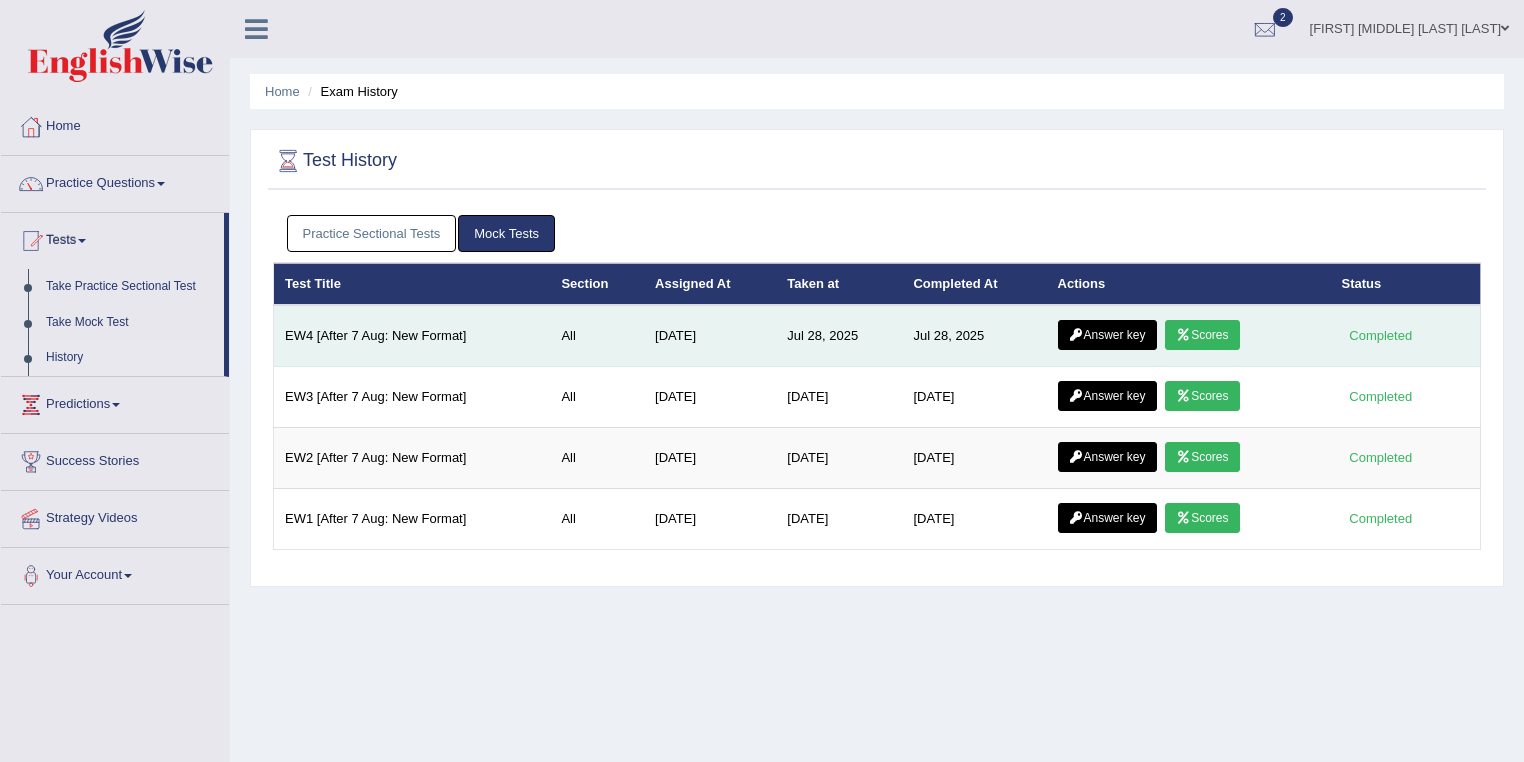 click on "Scores" at bounding box center [1202, 335] 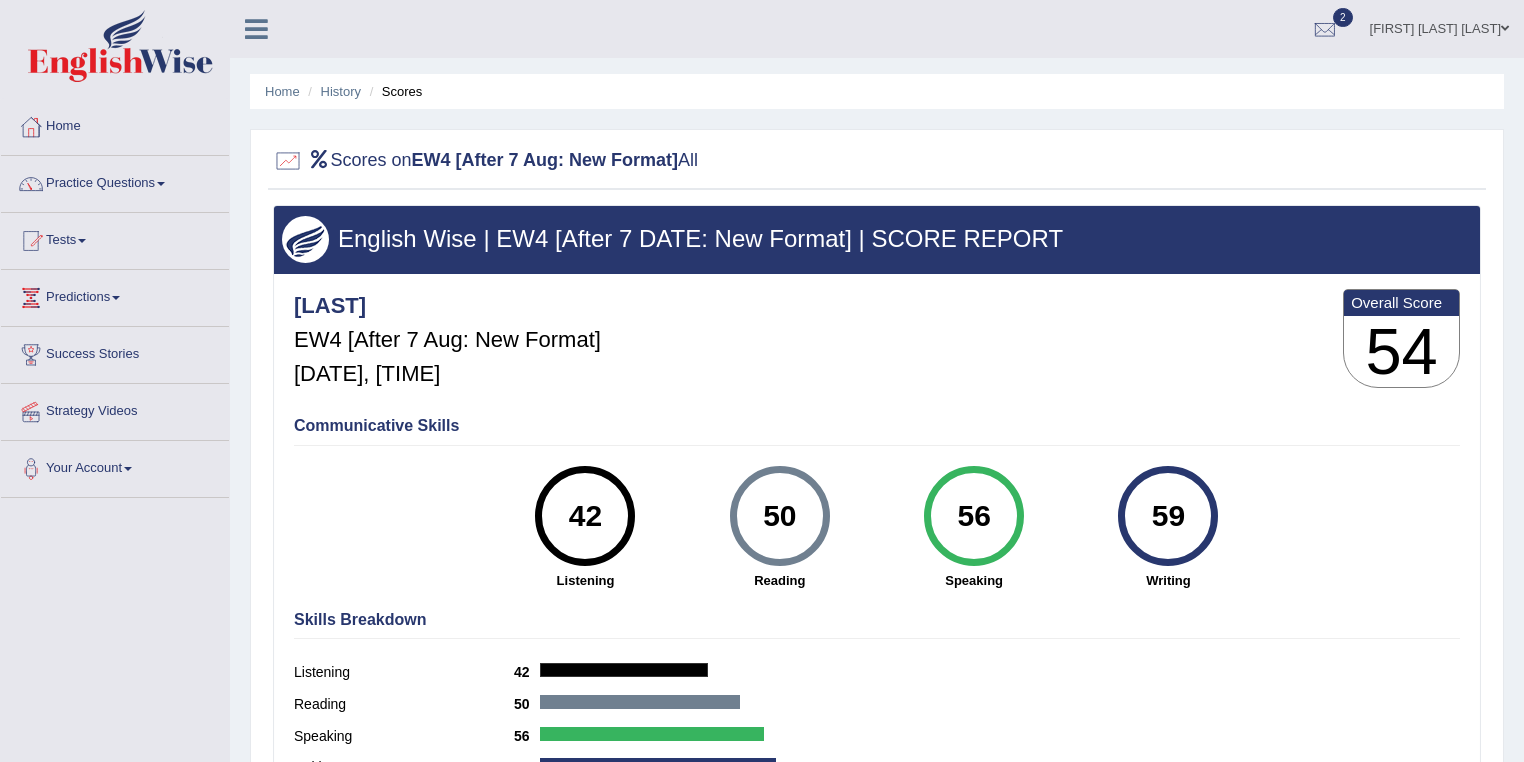 scroll, scrollTop: 0, scrollLeft: 0, axis: both 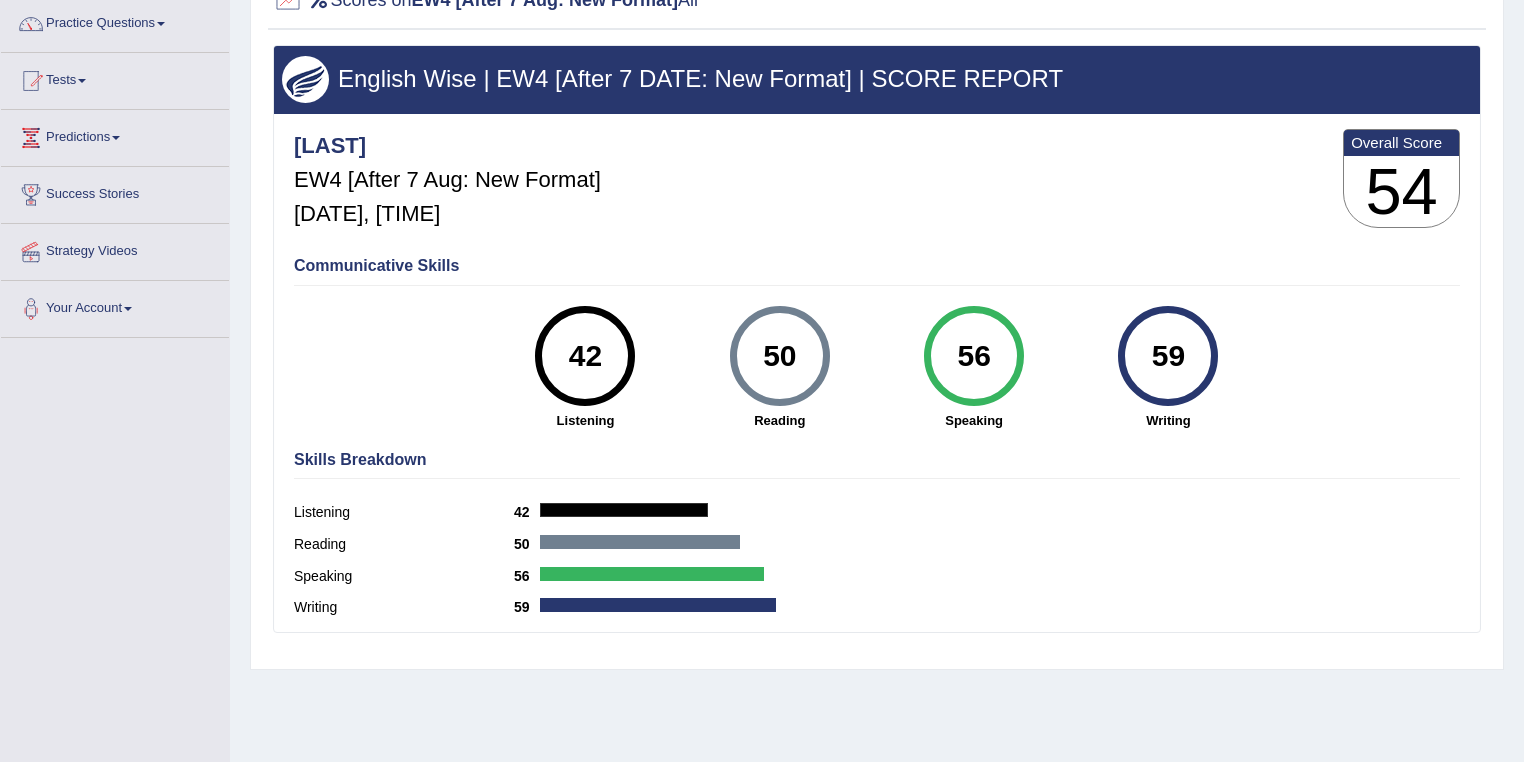 drag, startPoint x: 592, startPoint y: 360, endPoint x: 567, endPoint y: 371, distance: 27.313 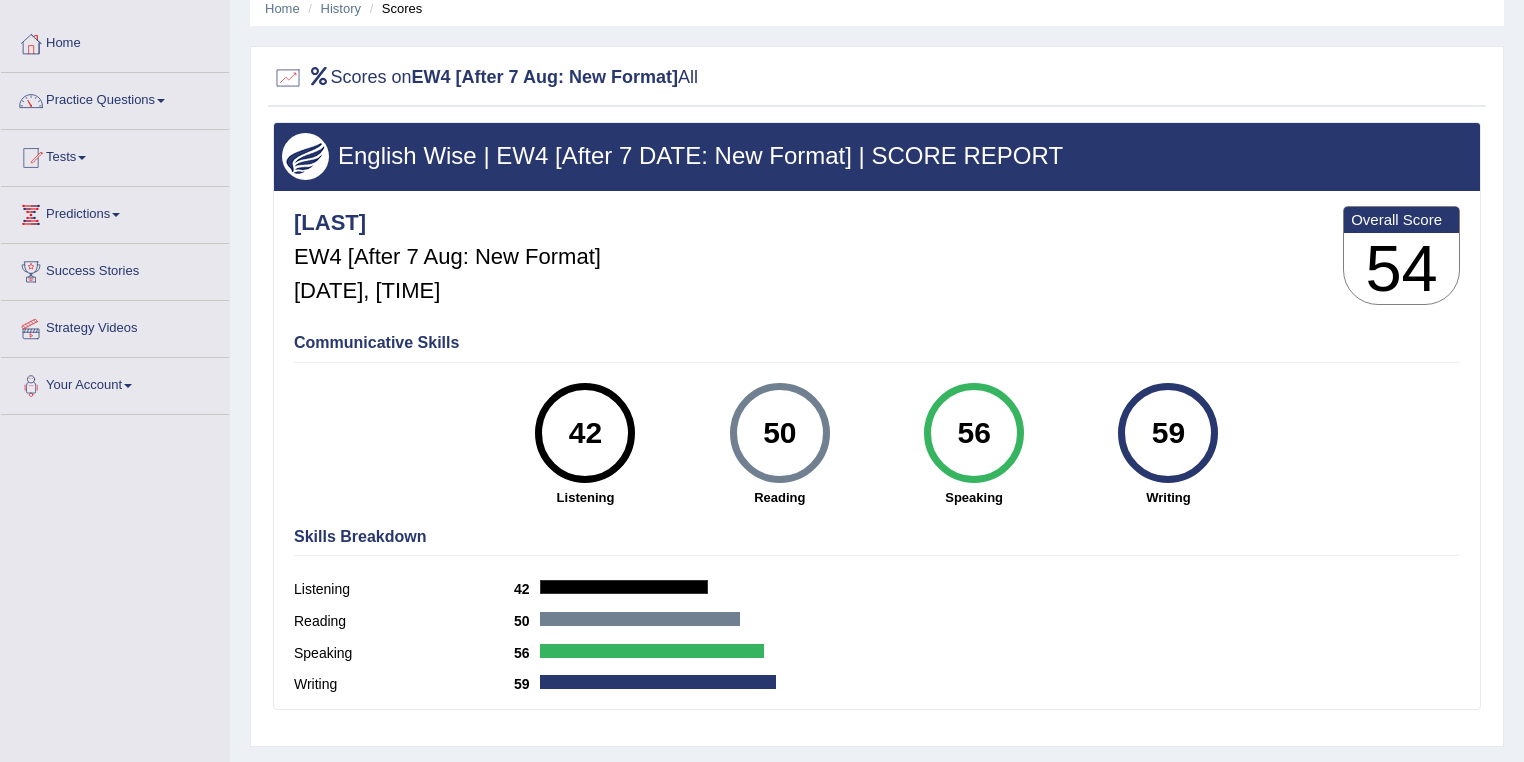 scroll, scrollTop: 0, scrollLeft: 0, axis: both 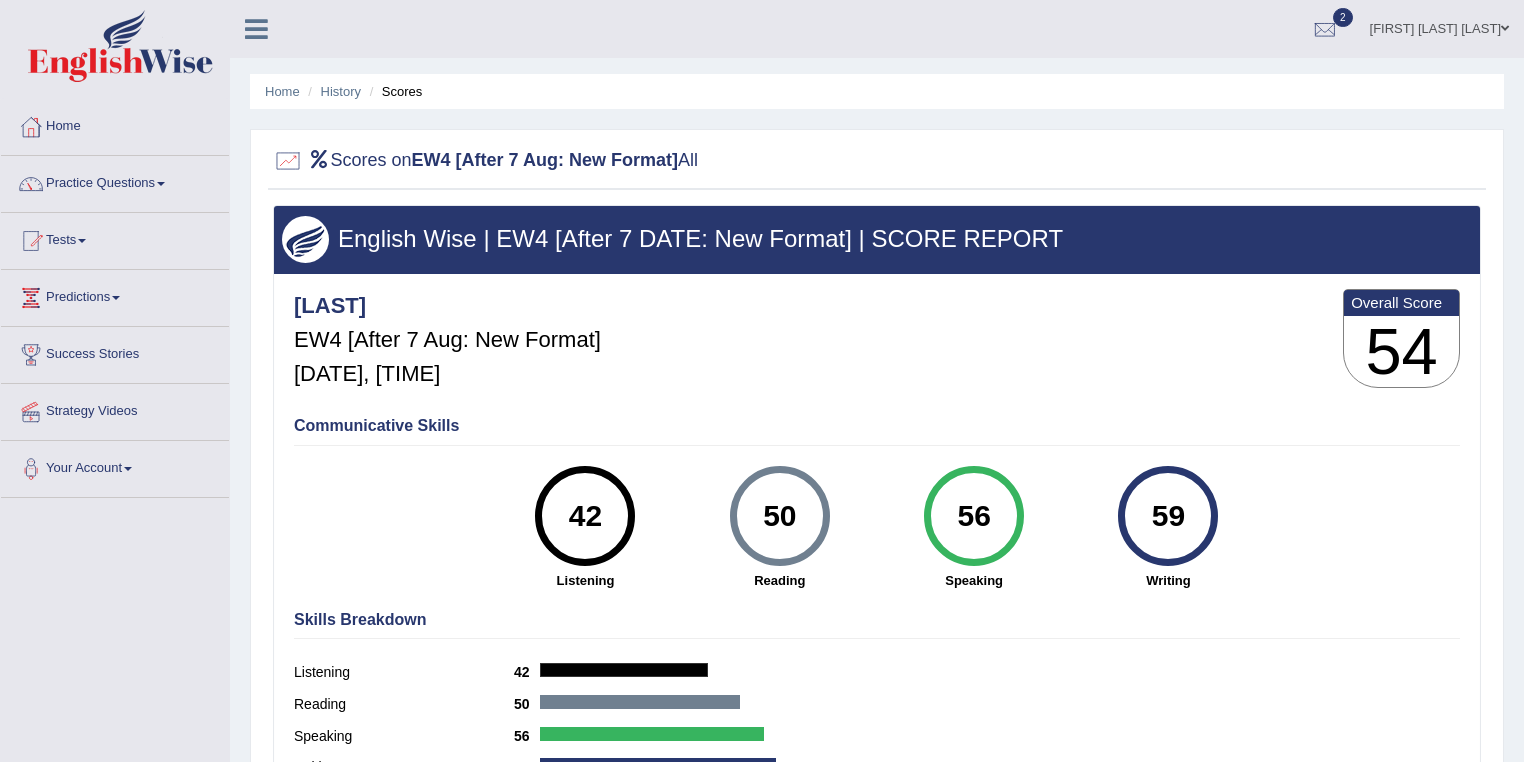 click on "Home
History
Scores" at bounding box center [877, 91] 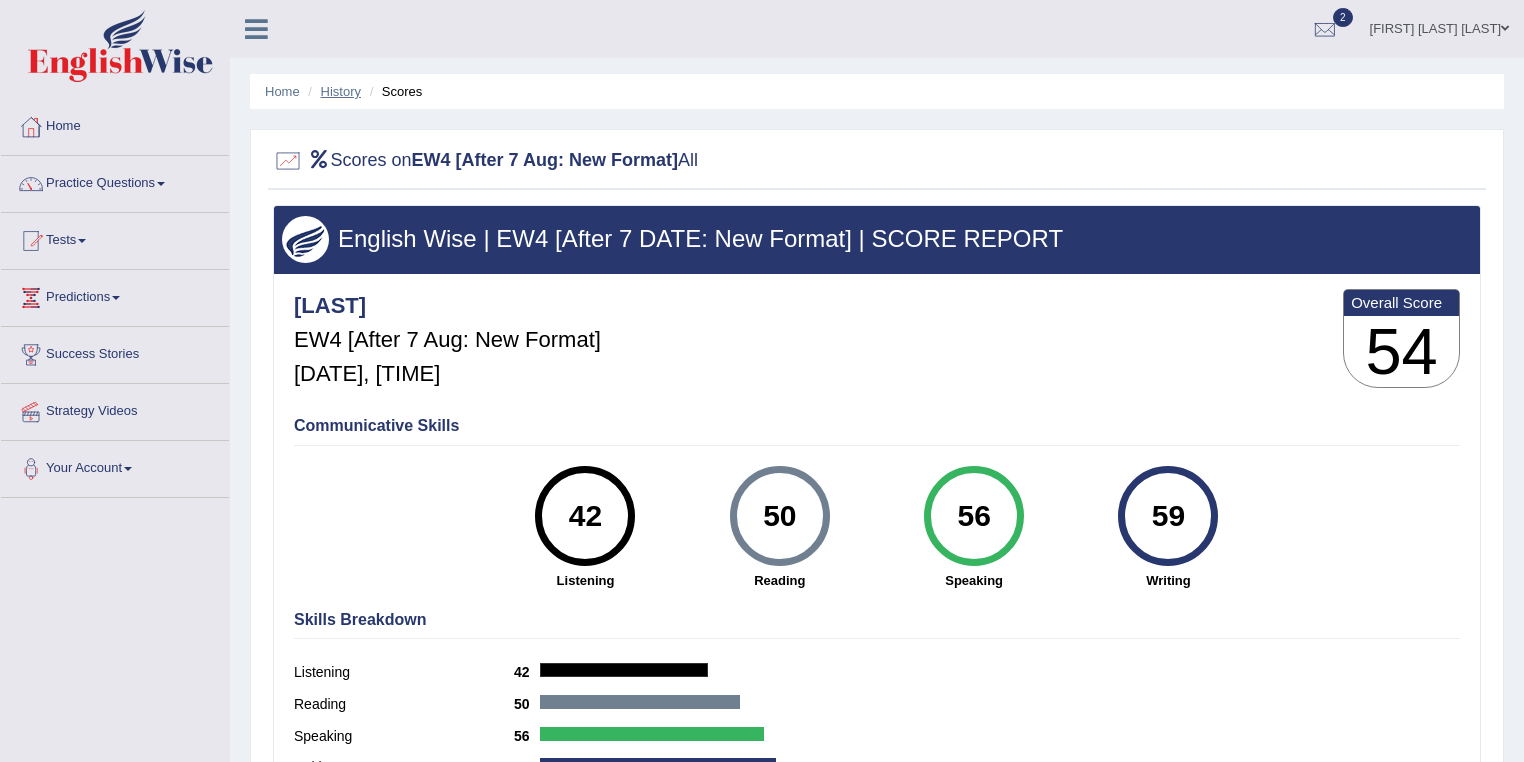 click on "History" at bounding box center (341, 91) 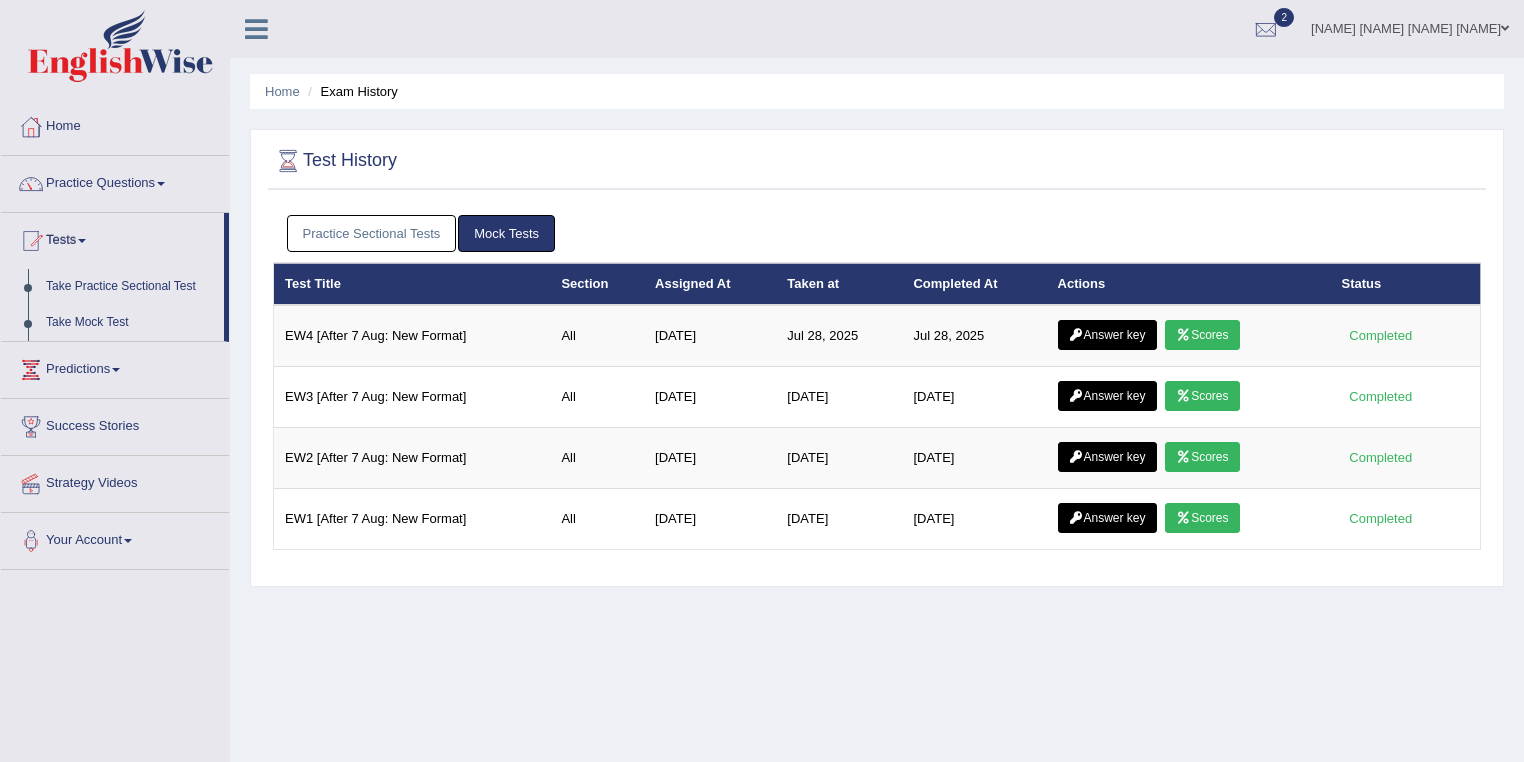 scroll, scrollTop: 0, scrollLeft: 0, axis: both 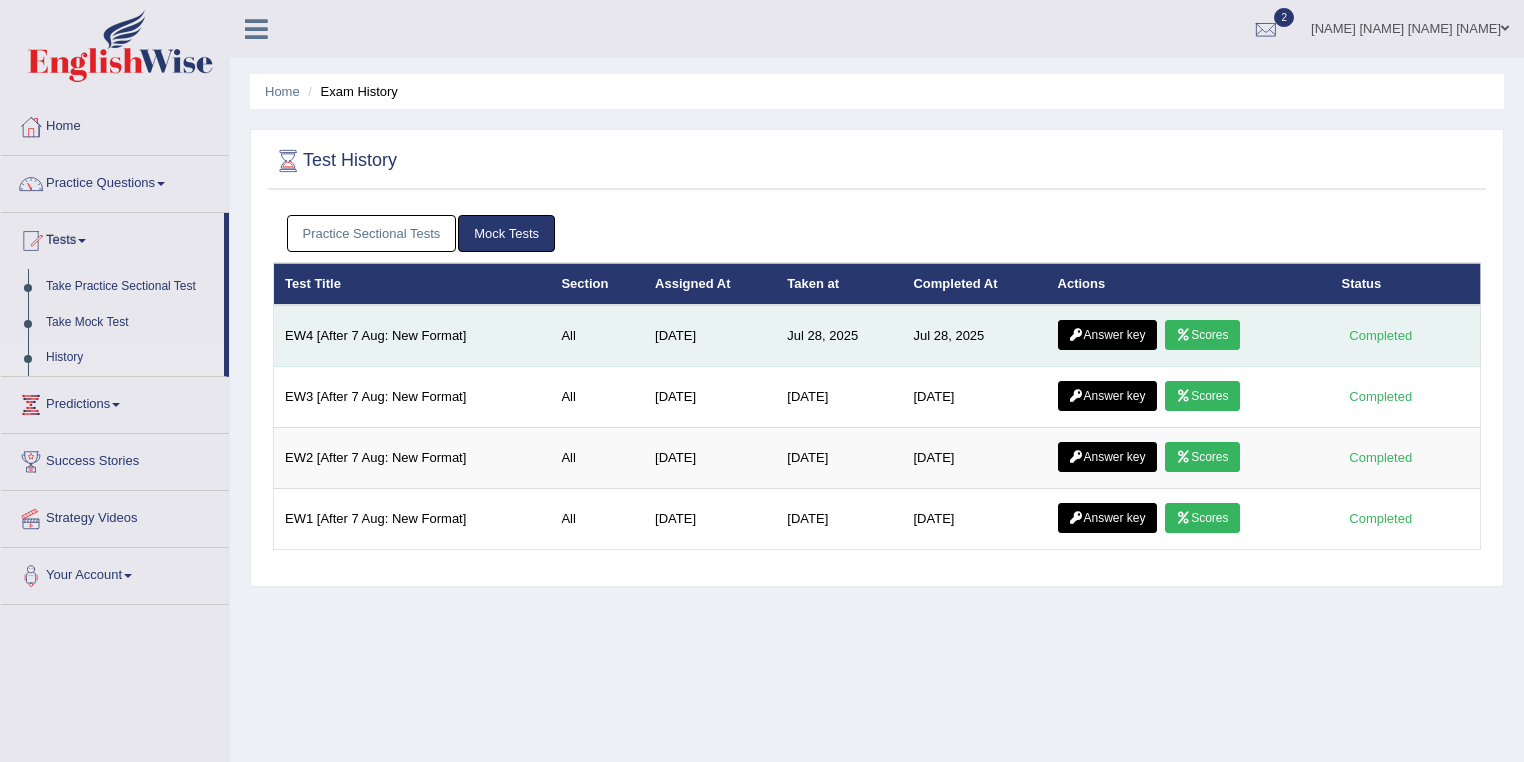 click on "Answer key" at bounding box center [1107, 335] 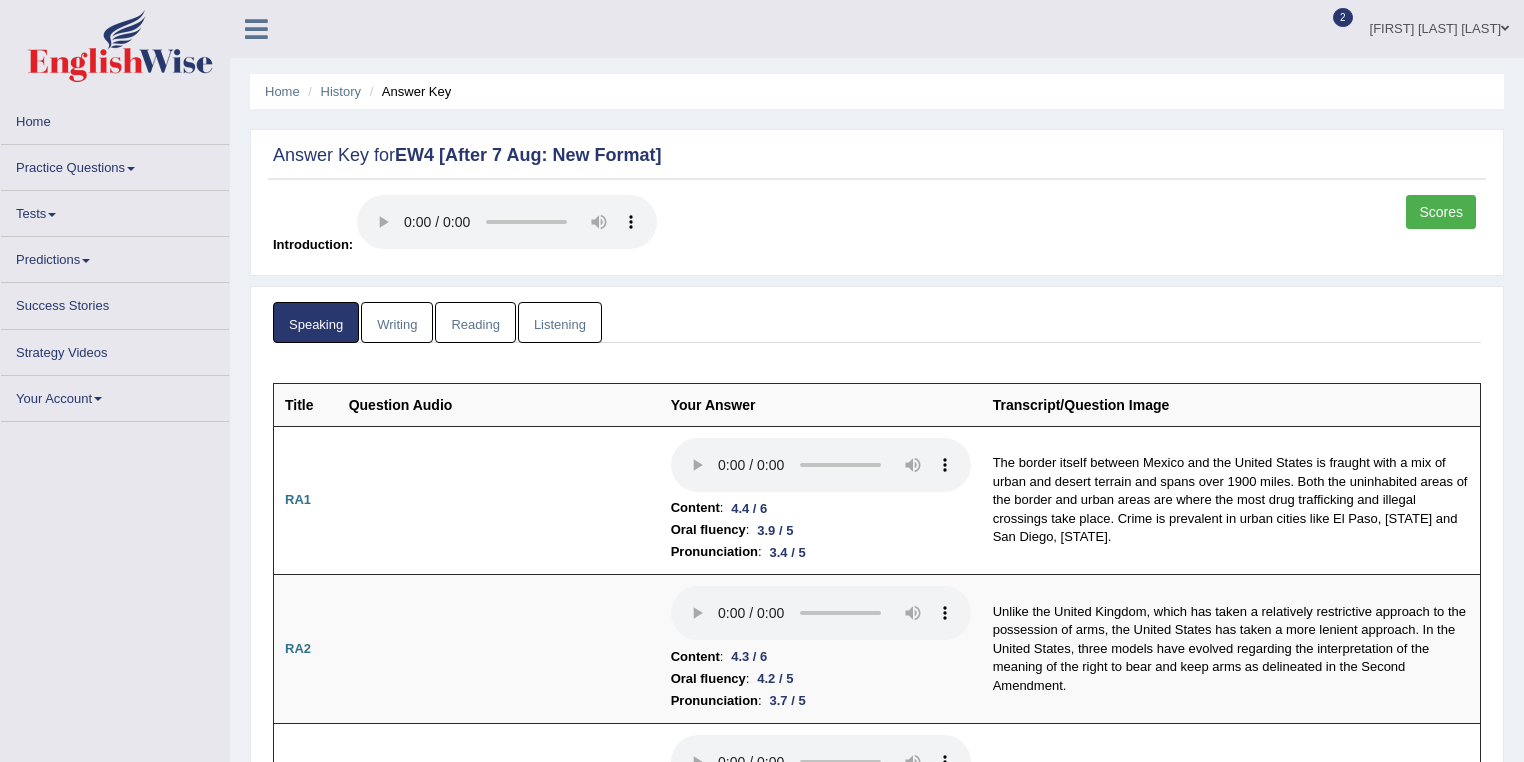 scroll, scrollTop: 667, scrollLeft: 0, axis: vertical 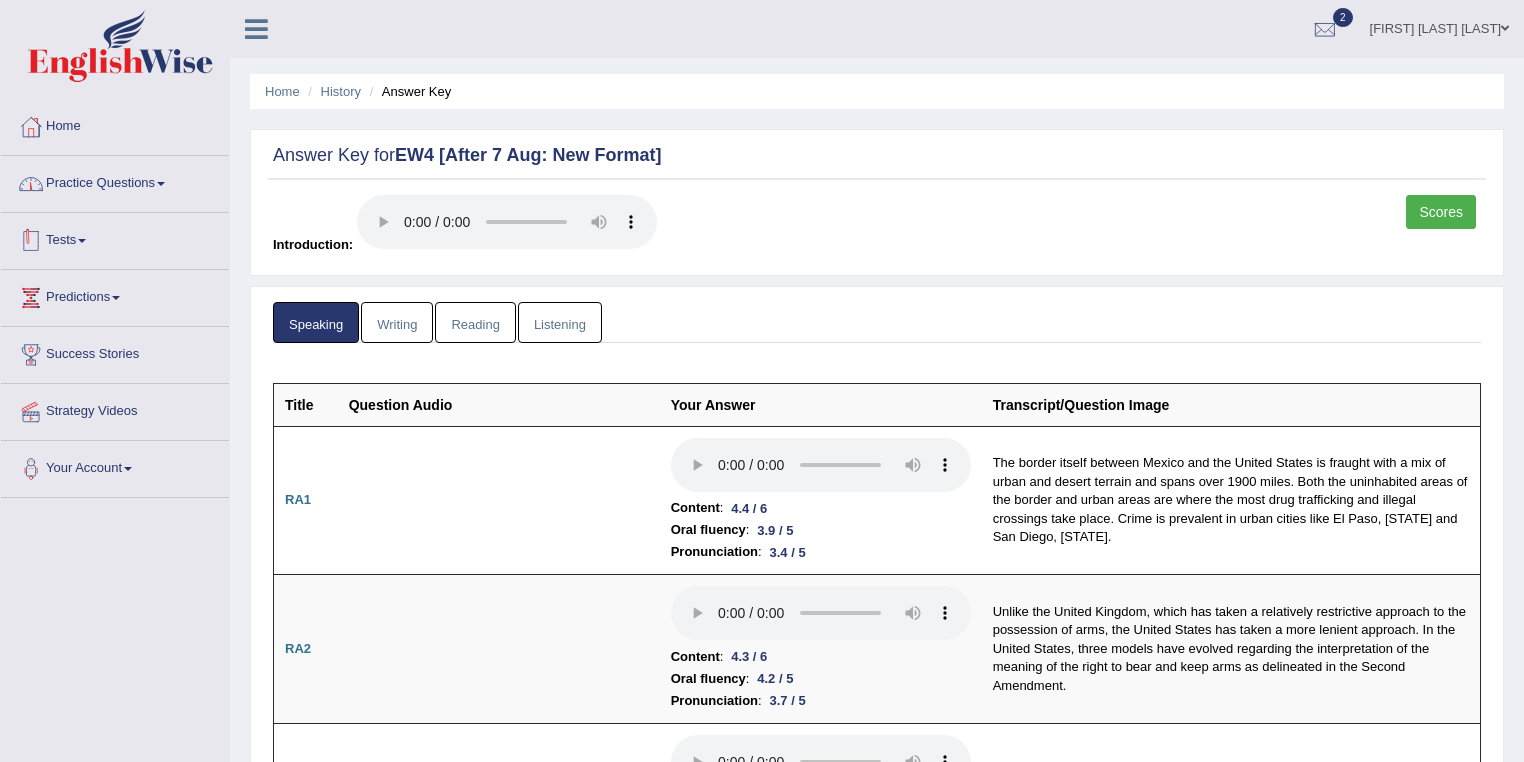 click on "Practice Questions" at bounding box center [115, 181] 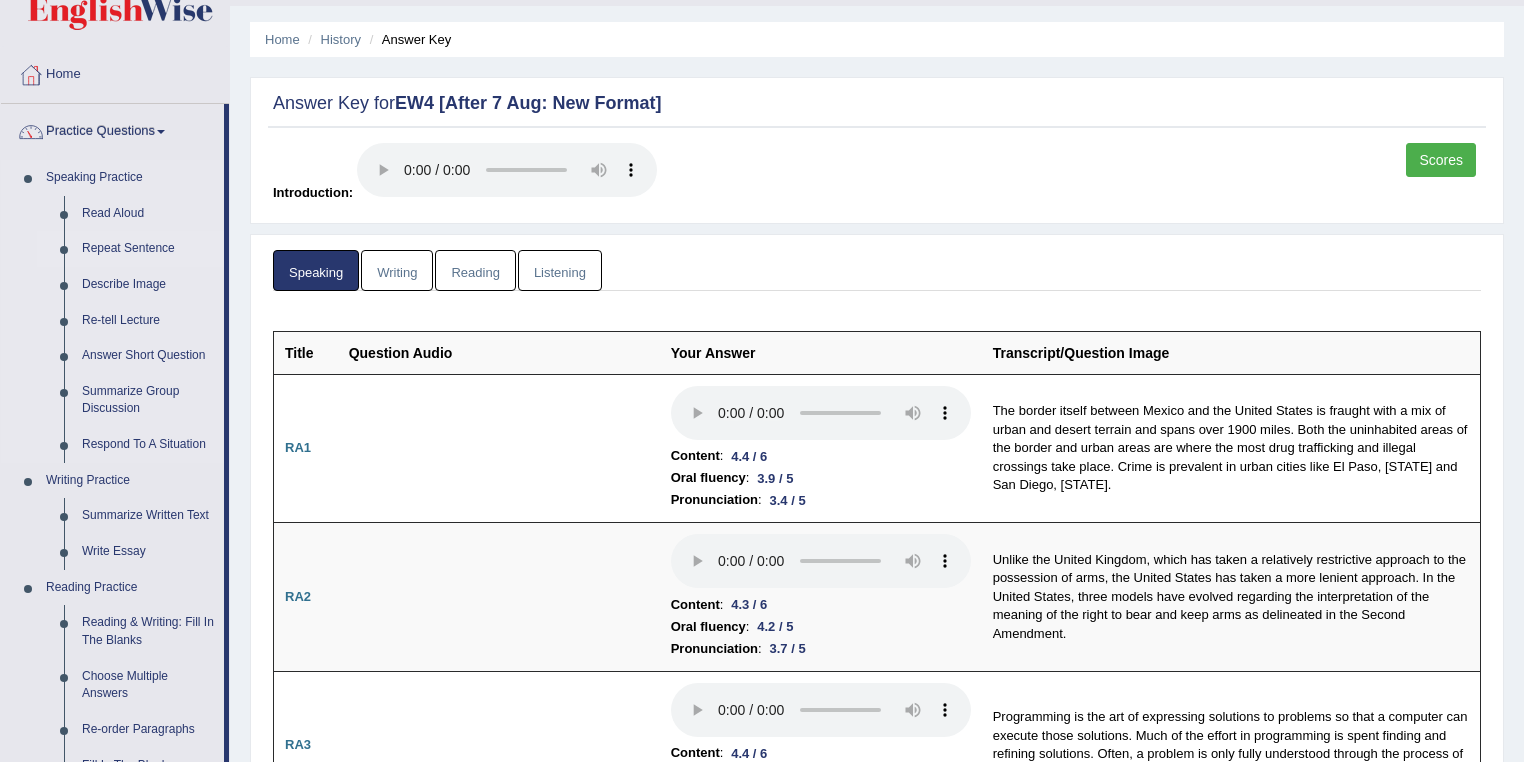 scroll, scrollTop: 80, scrollLeft: 0, axis: vertical 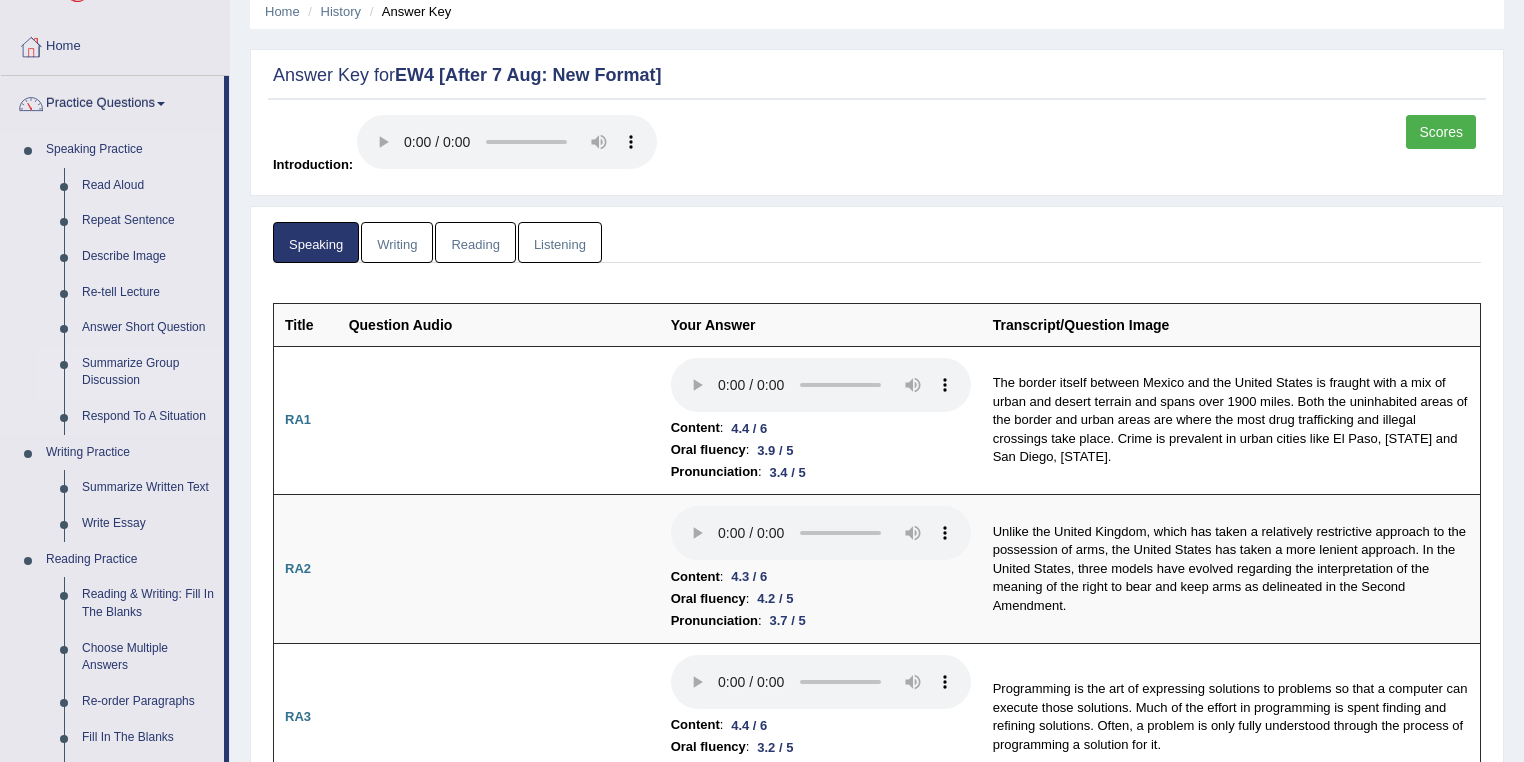 click on "Summarize Group Discussion" at bounding box center [148, 372] 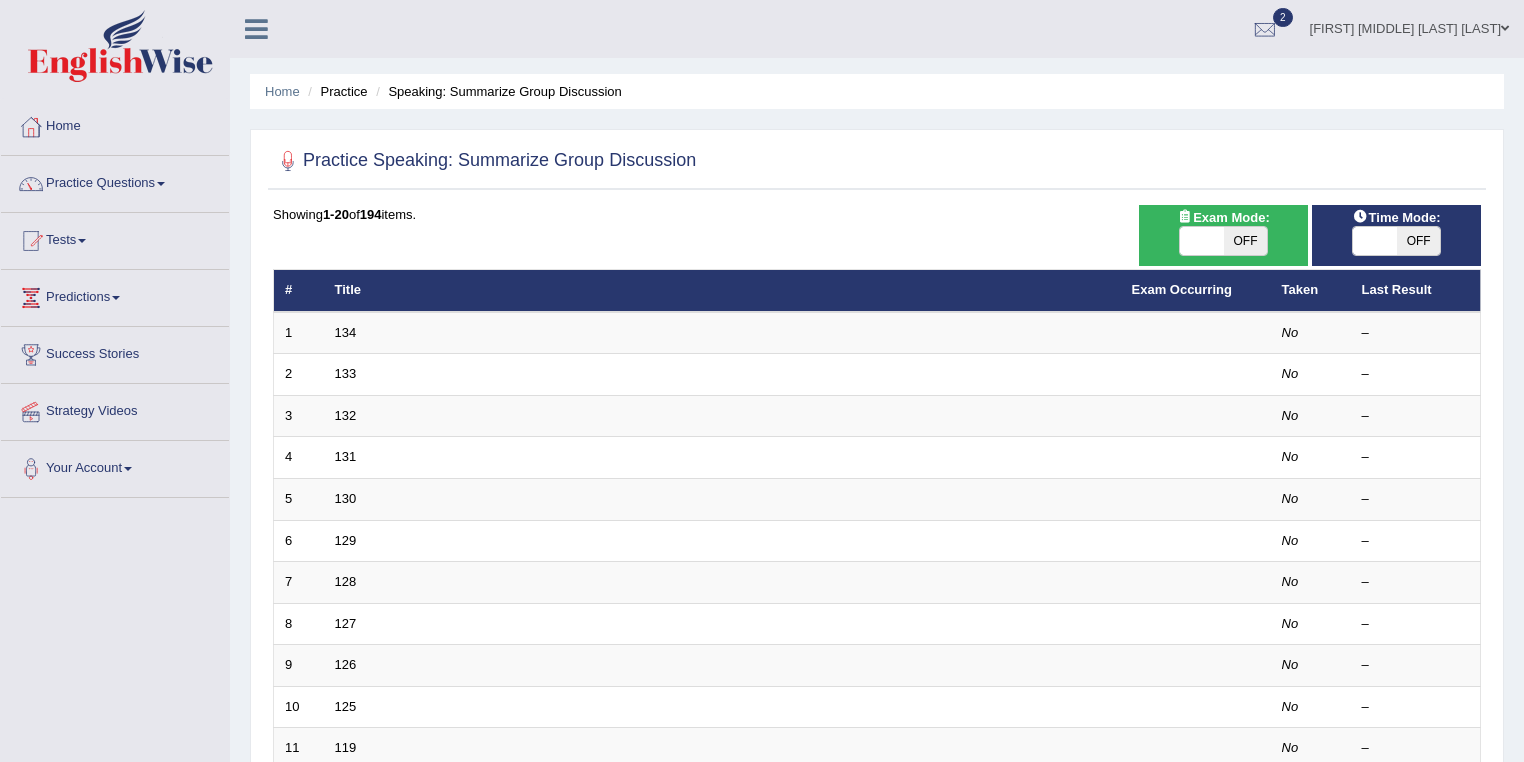 scroll, scrollTop: 0, scrollLeft: 0, axis: both 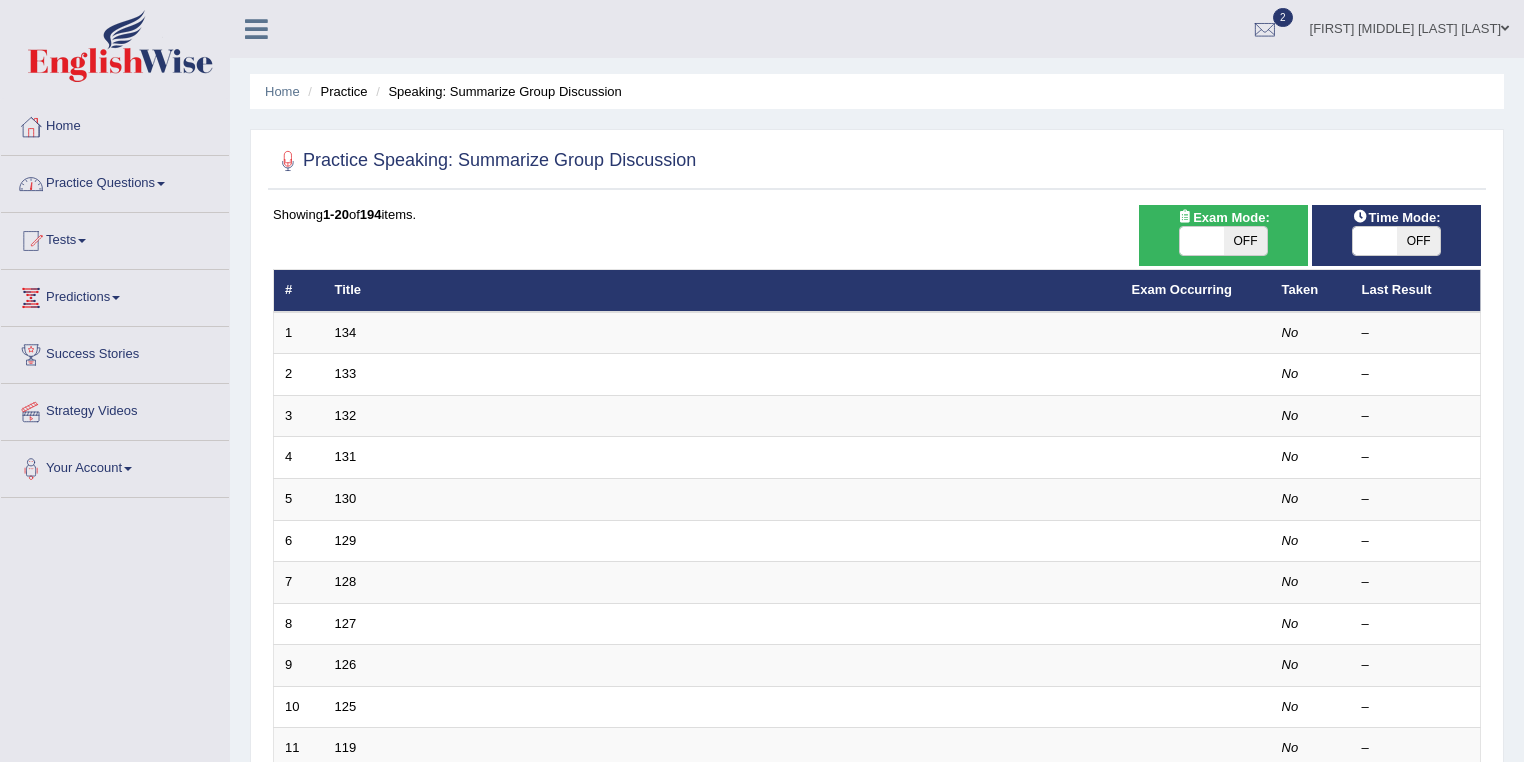 click on "Practice Questions" at bounding box center (115, 181) 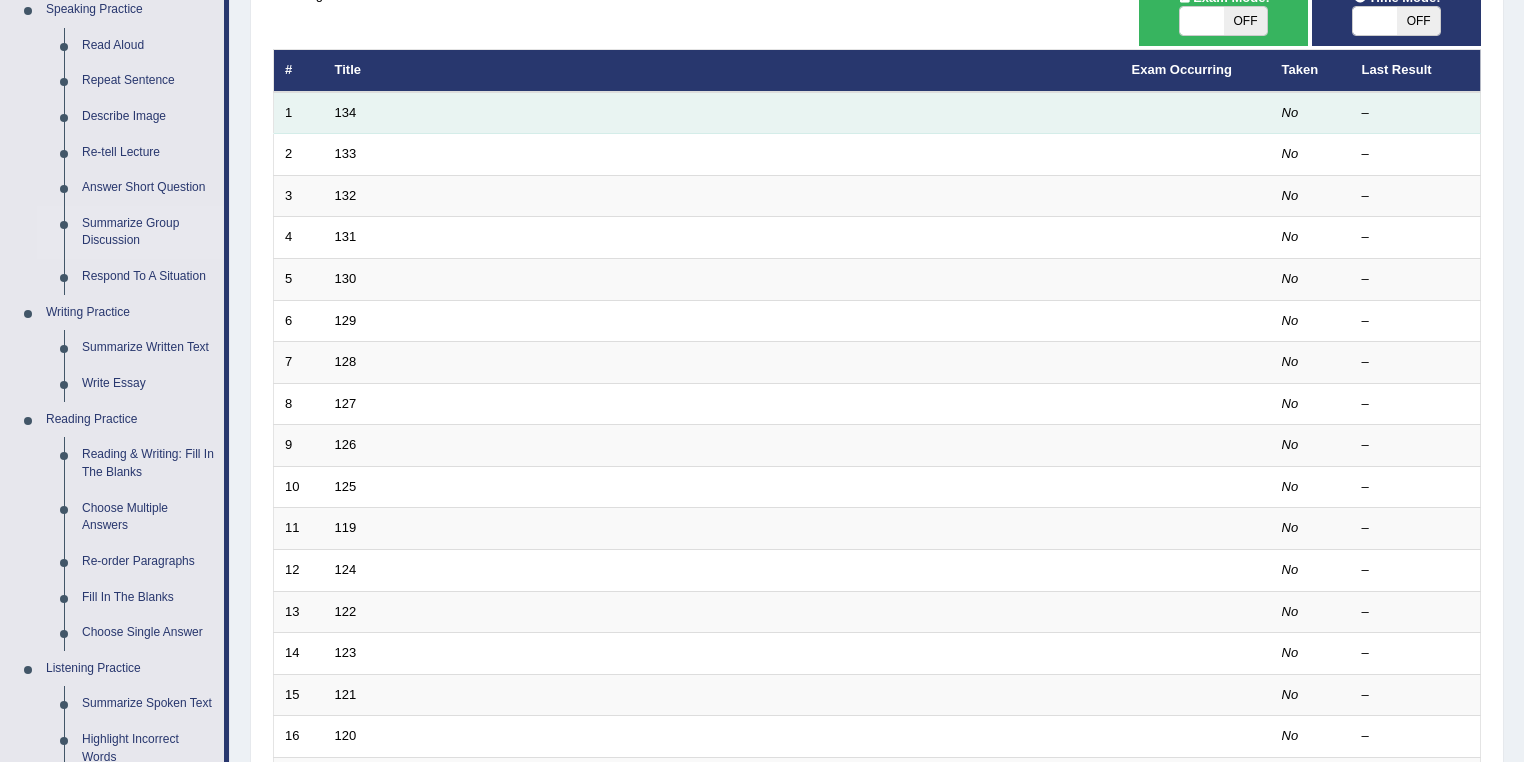 scroll, scrollTop: 320, scrollLeft: 0, axis: vertical 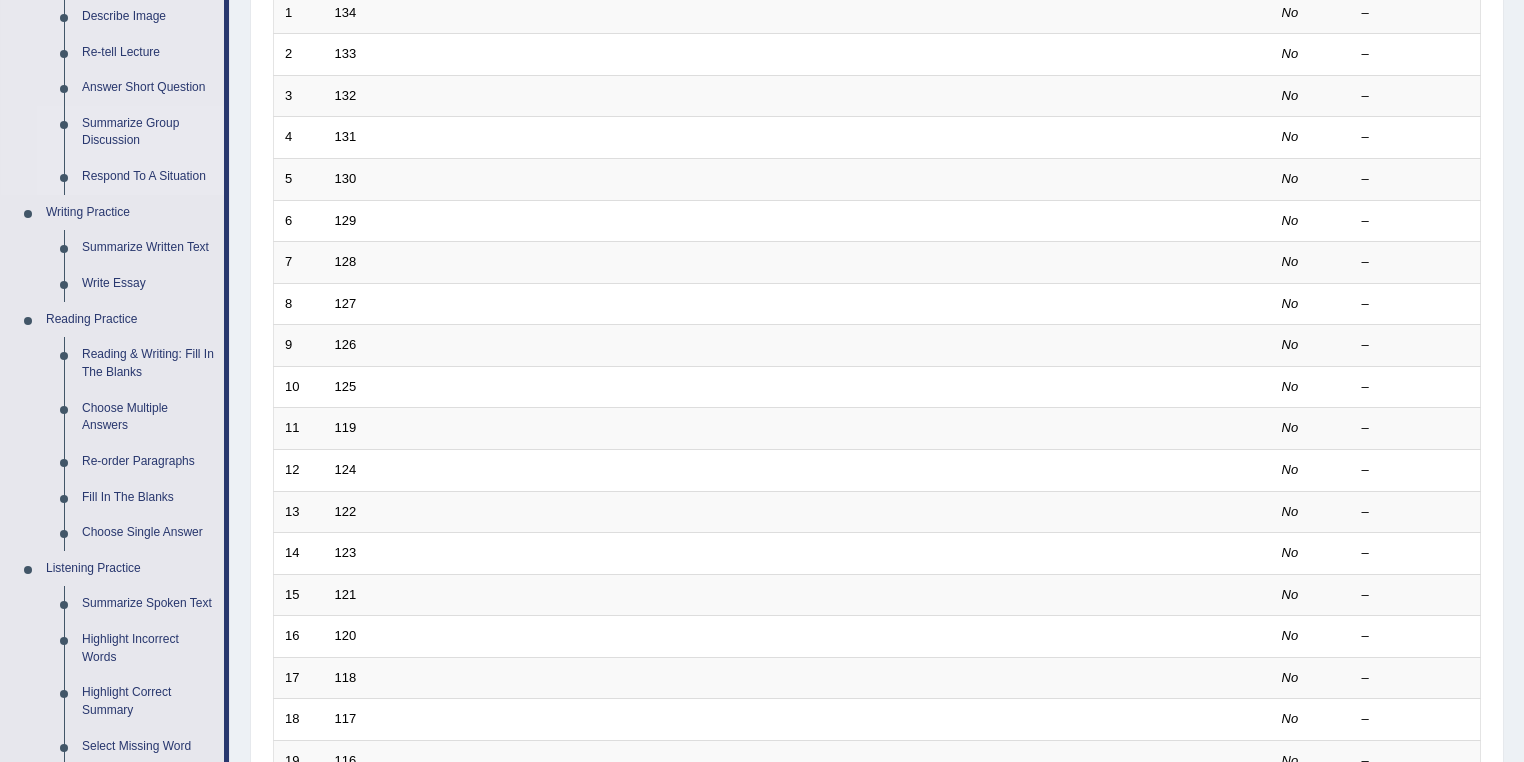 click on "Respond To A Situation" at bounding box center [148, 177] 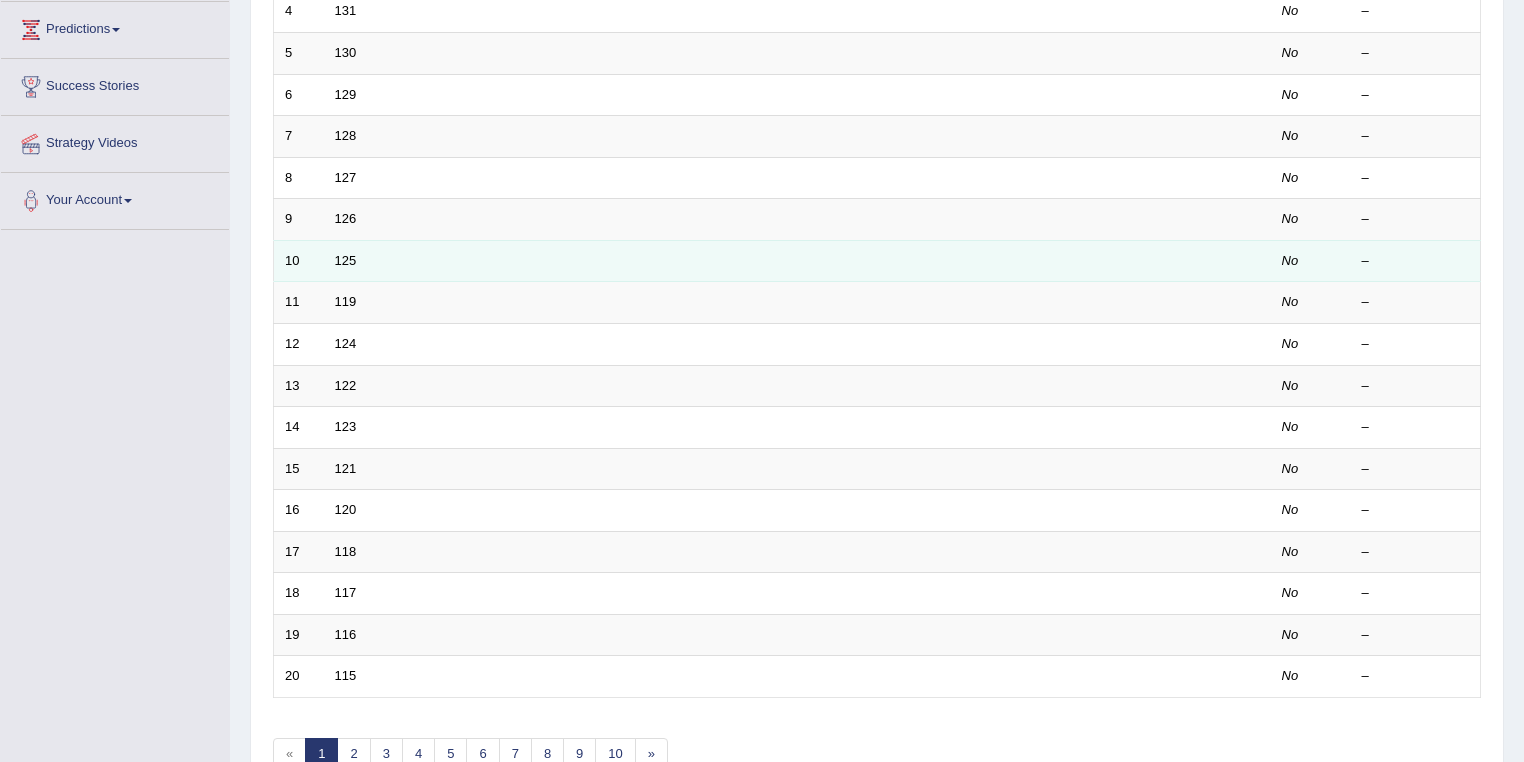 scroll, scrollTop: 556, scrollLeft: 0, axis: vertical 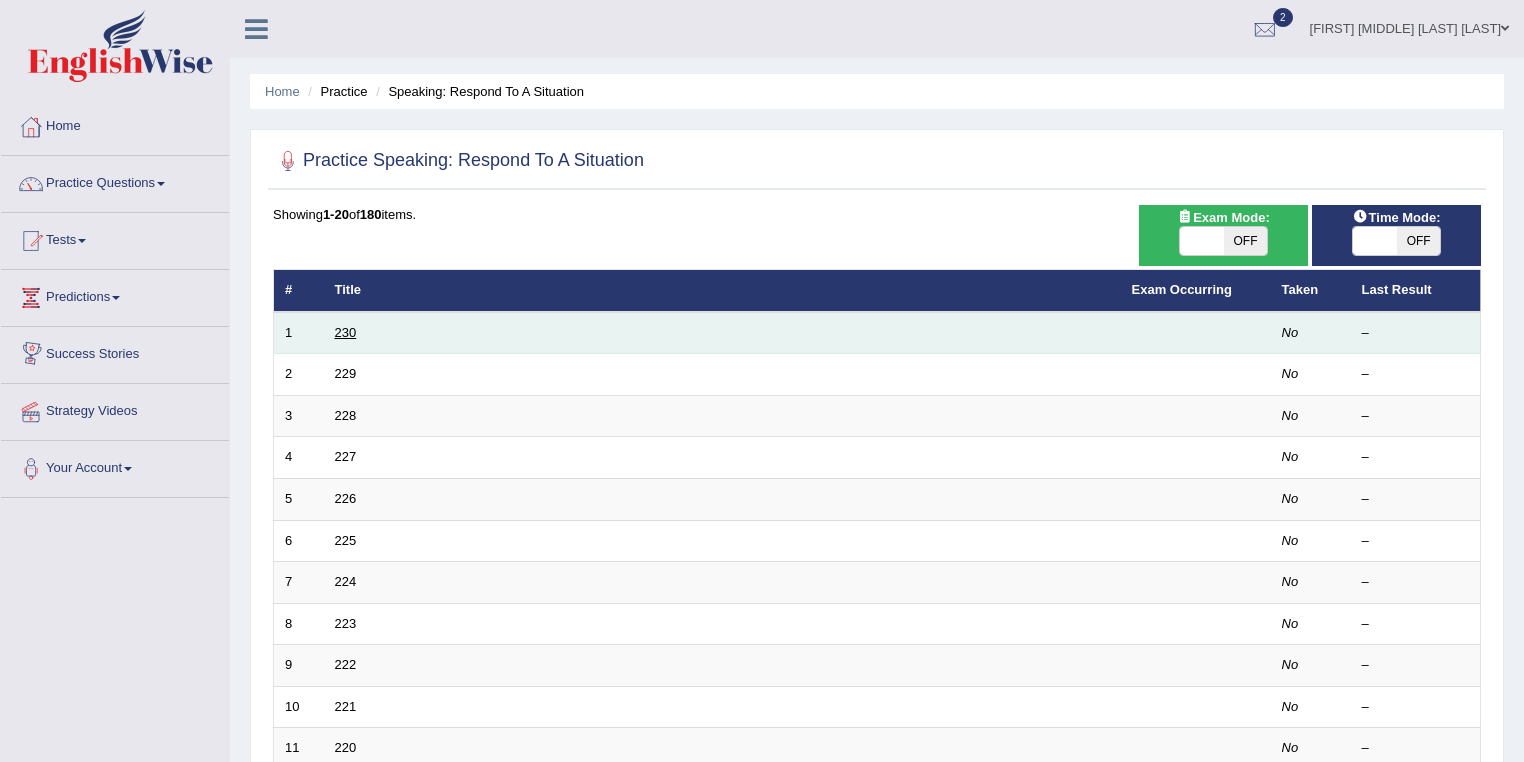 click on "230" at bounding box center [346, 332] 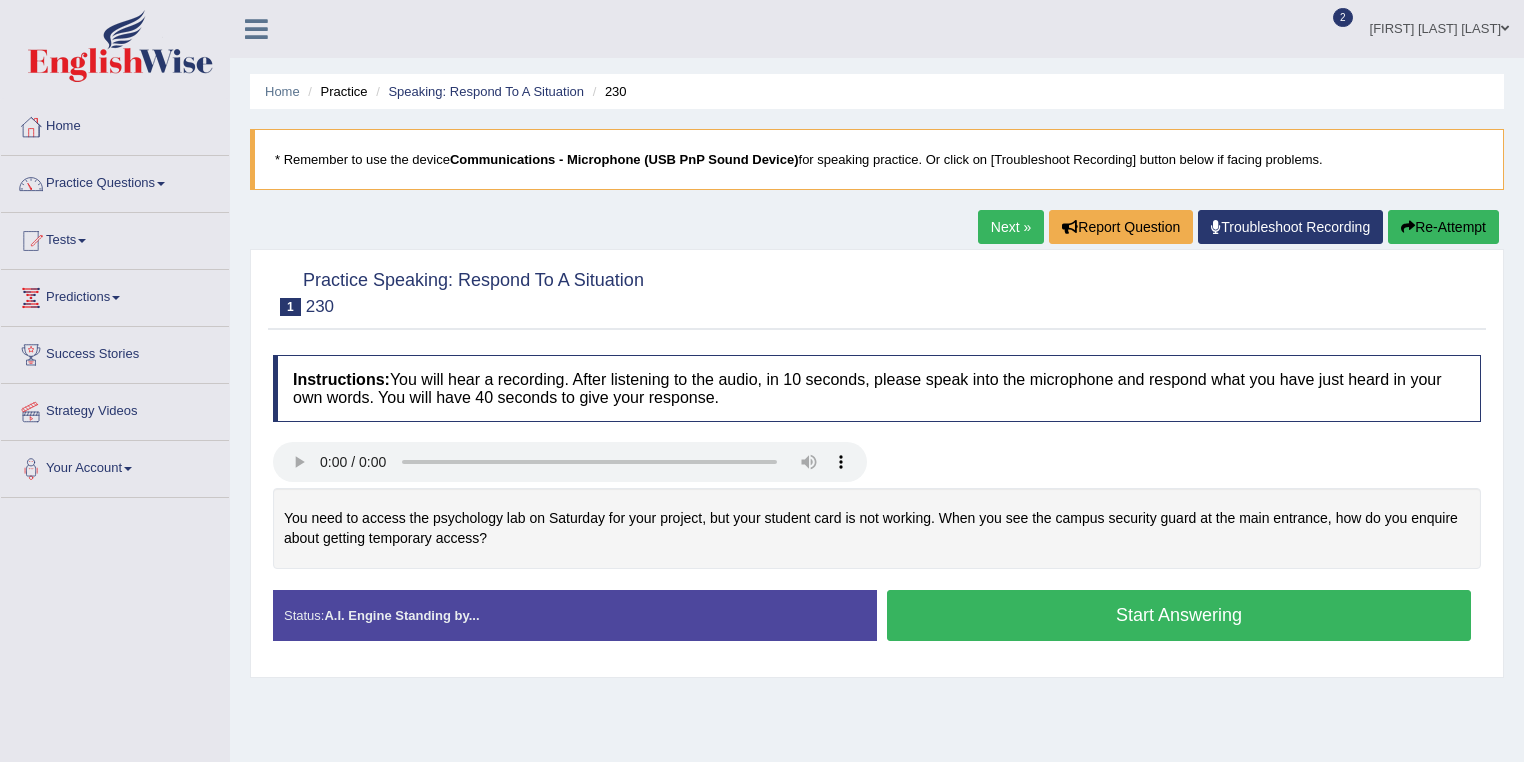 scroll, scrollTop: 0, scrollLeft: 0, axis: both 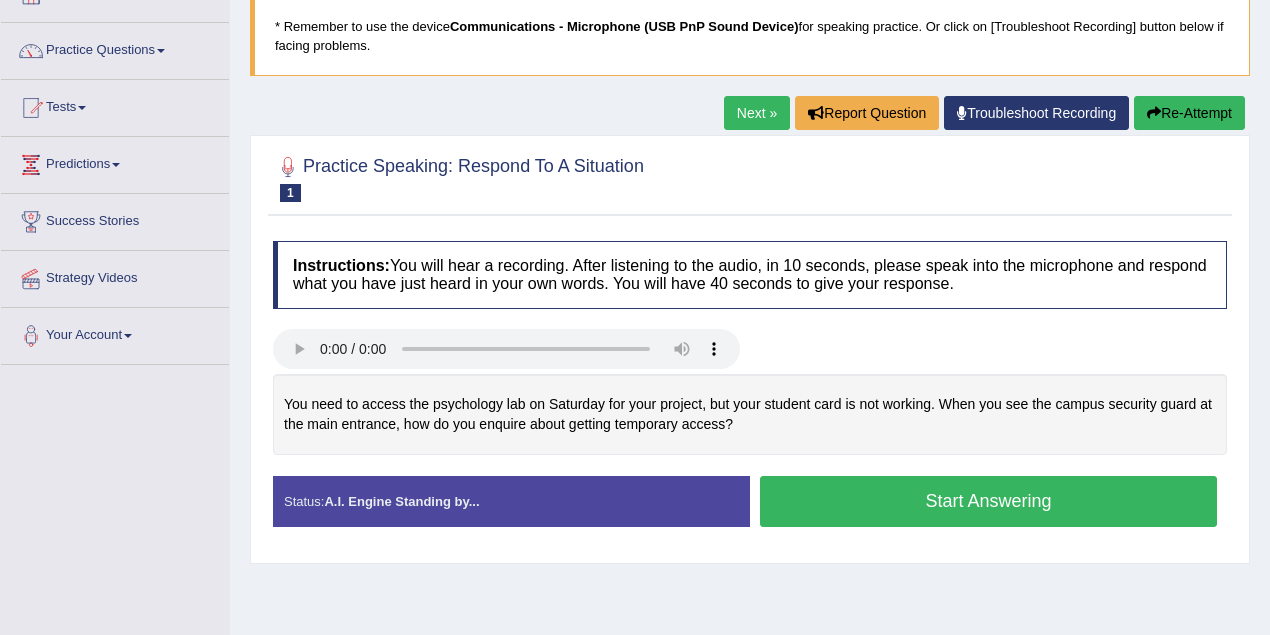 drag, startPoint x: 276, startPoint y: 396, endPoint x: 728, endPoint y: 420, distance: 452.63672 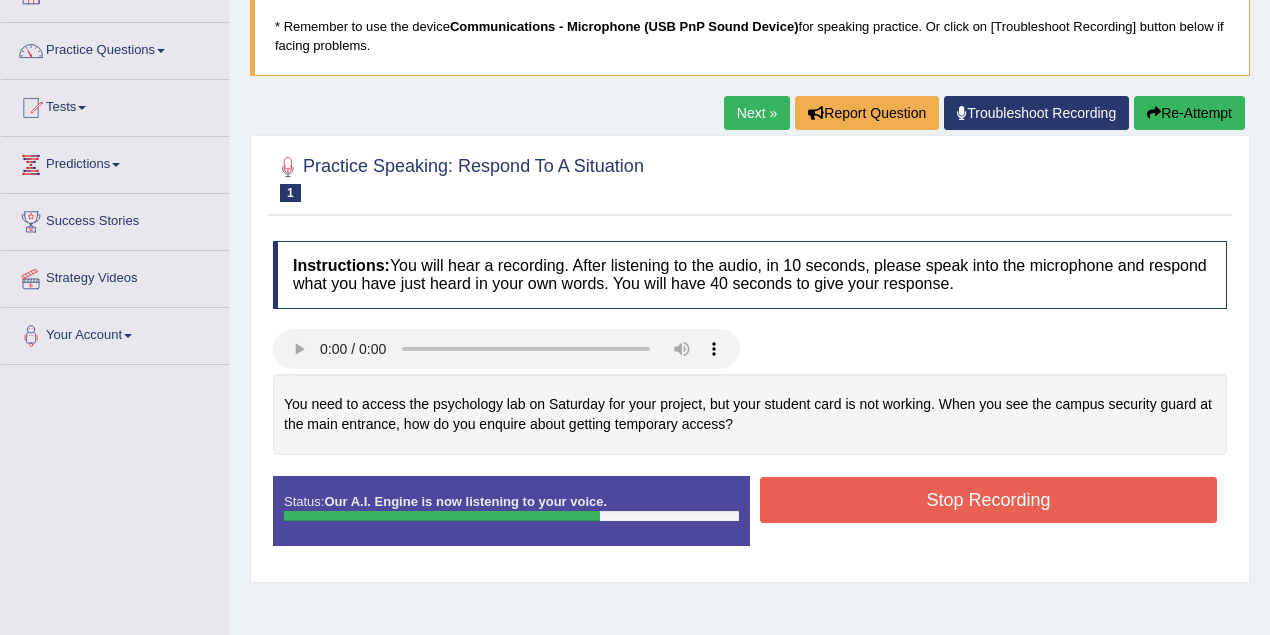click on "Stop Recording" at bounding box center (988, 500) 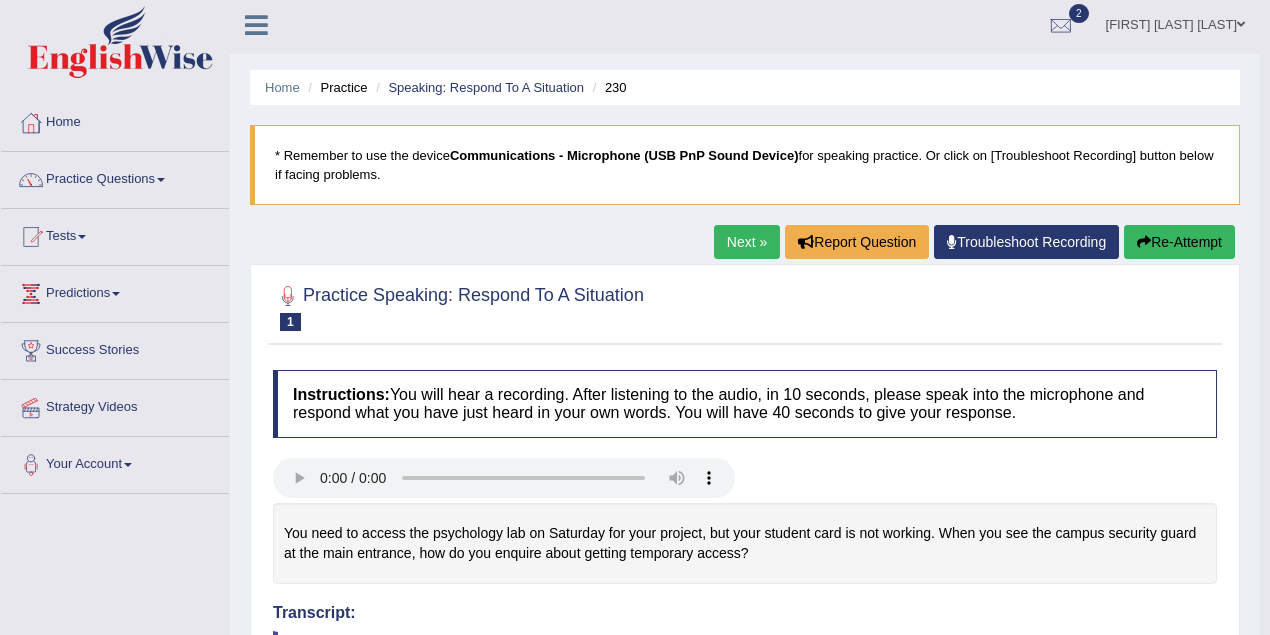 scroll, scrollTop: 0, scrollLeft: 0, axis: both 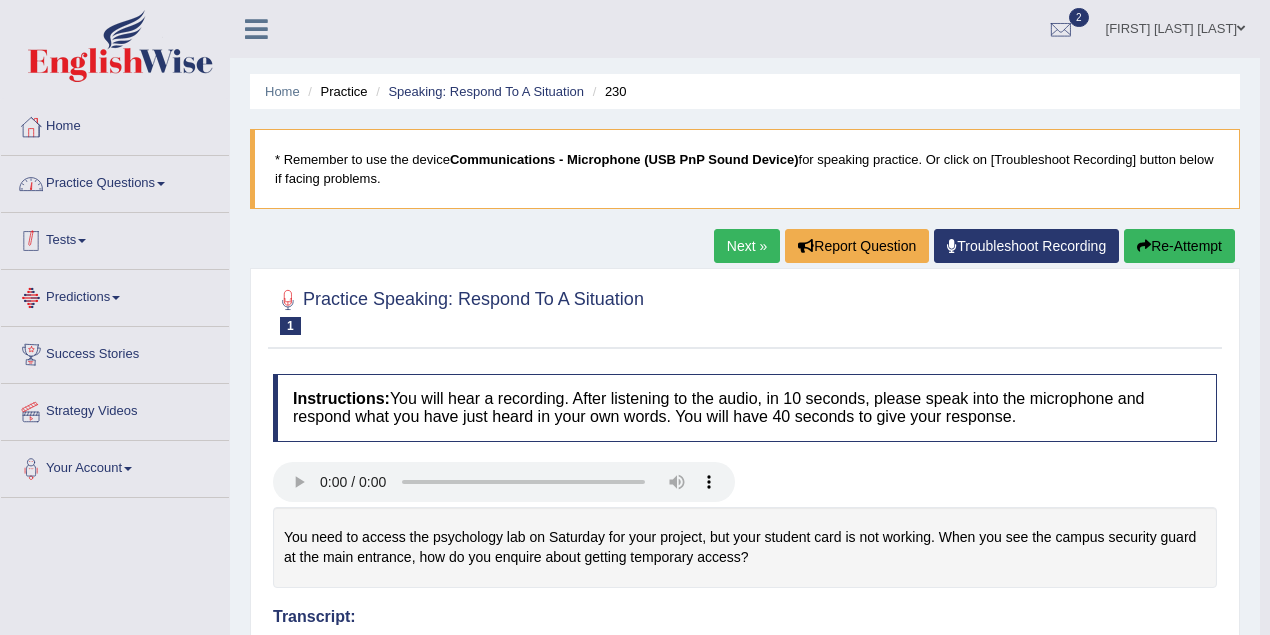 click on "Practice Questions" at bounding box center [115, 181] 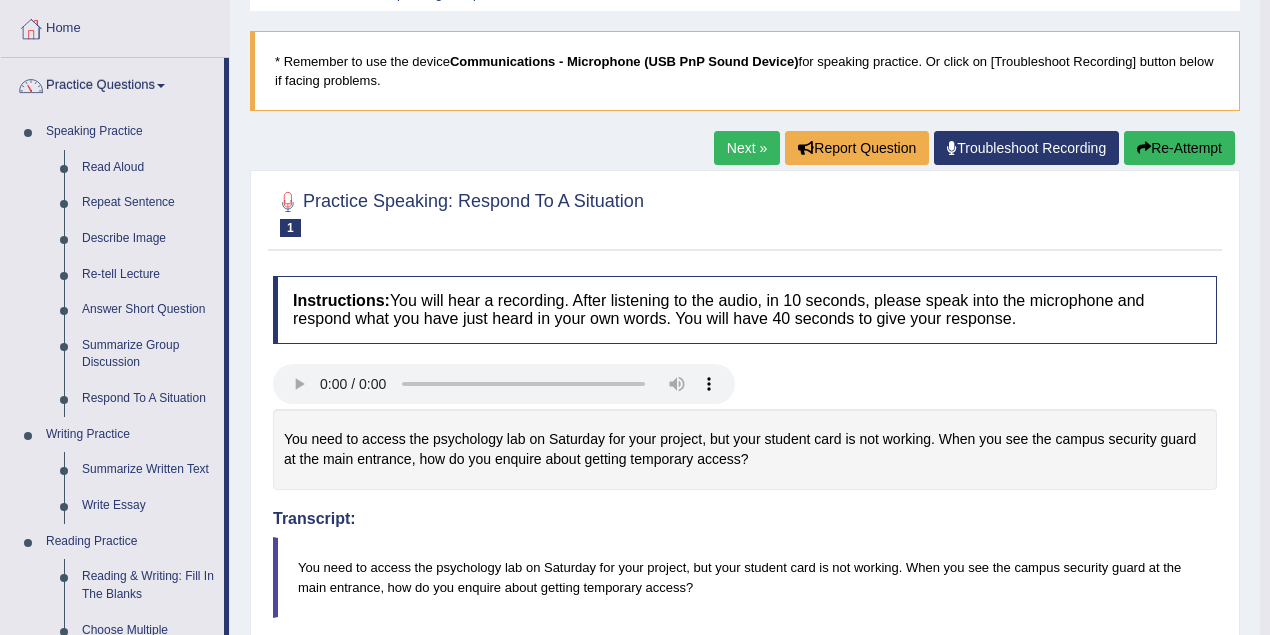 scroll, scrollTop: 0, scrollLeft: 0, axis: both 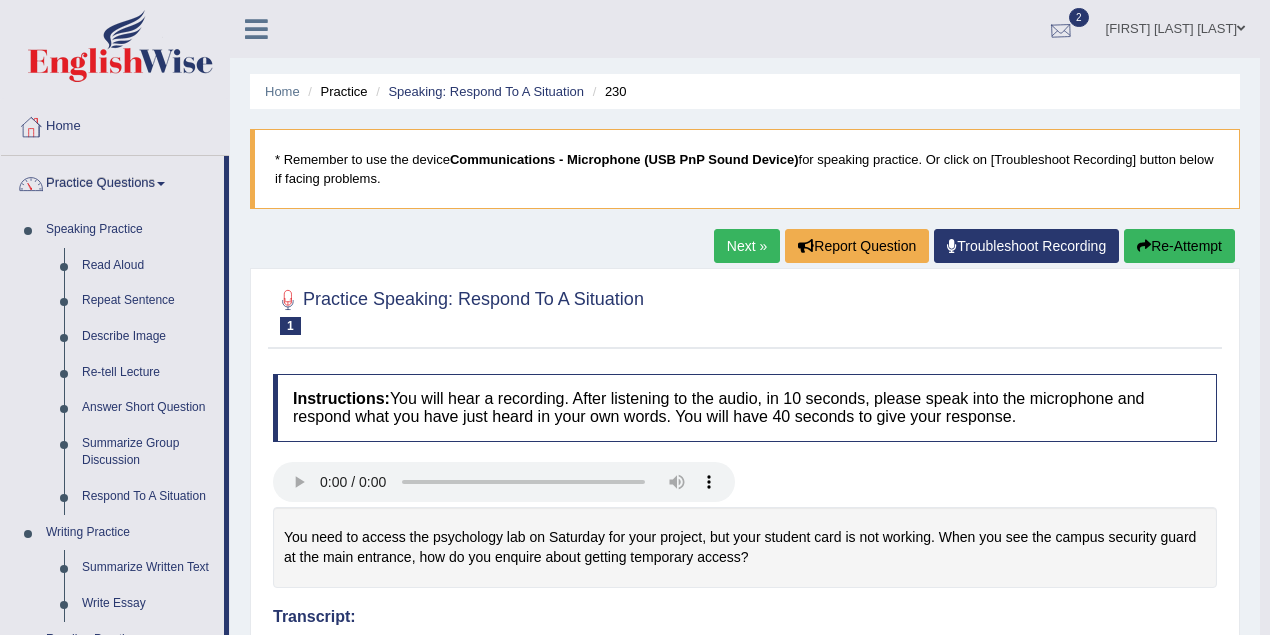 click at bounding box center [1061, 30] 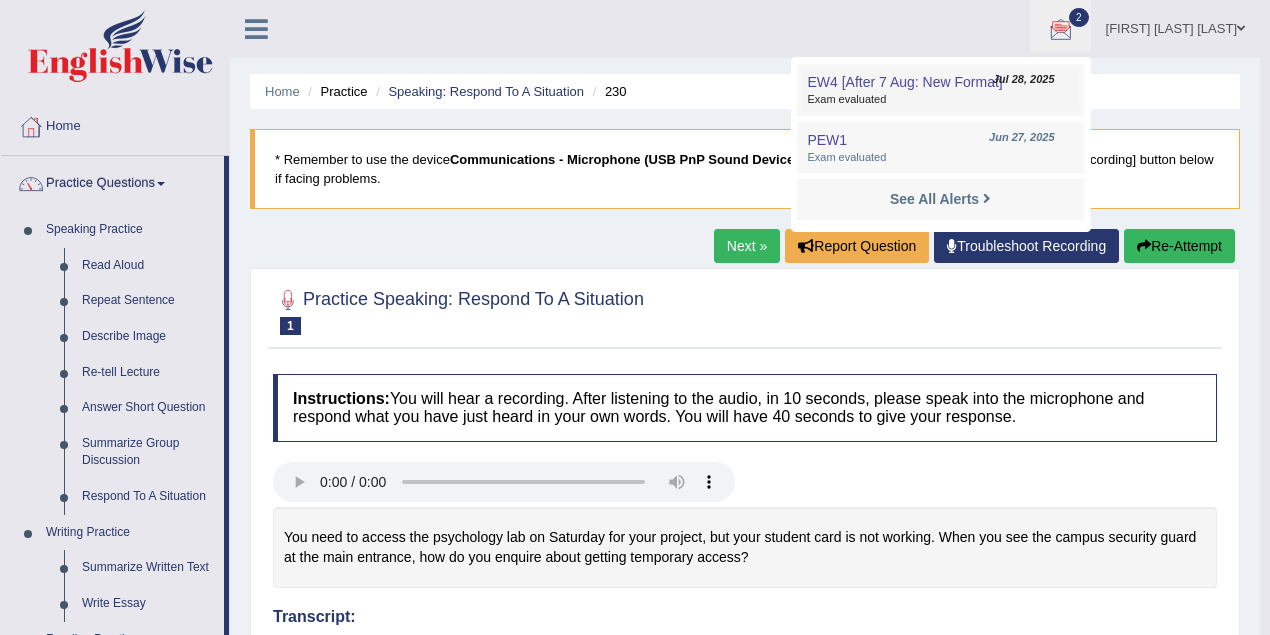 click on "EW4 [After 7 Aug: New Format]" at bounding box center (904, 82) 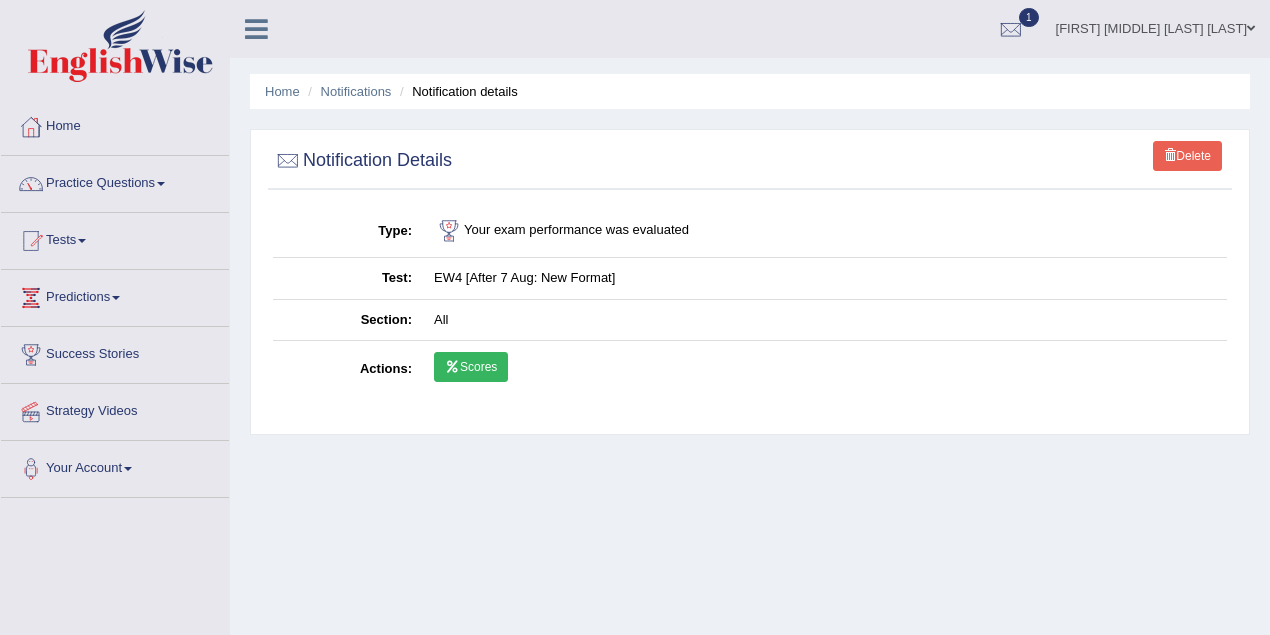 scroll, scrollTop: 0, scrollLeft: 0, axis: both 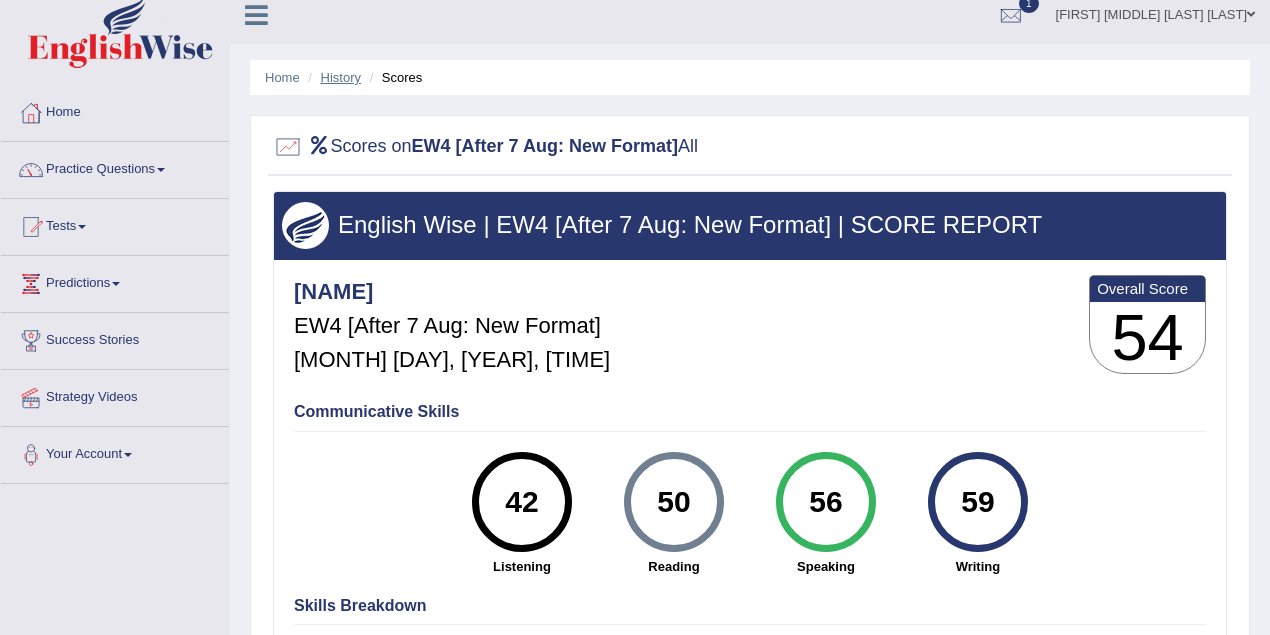 click on "History" at bounding box center [341, 77] 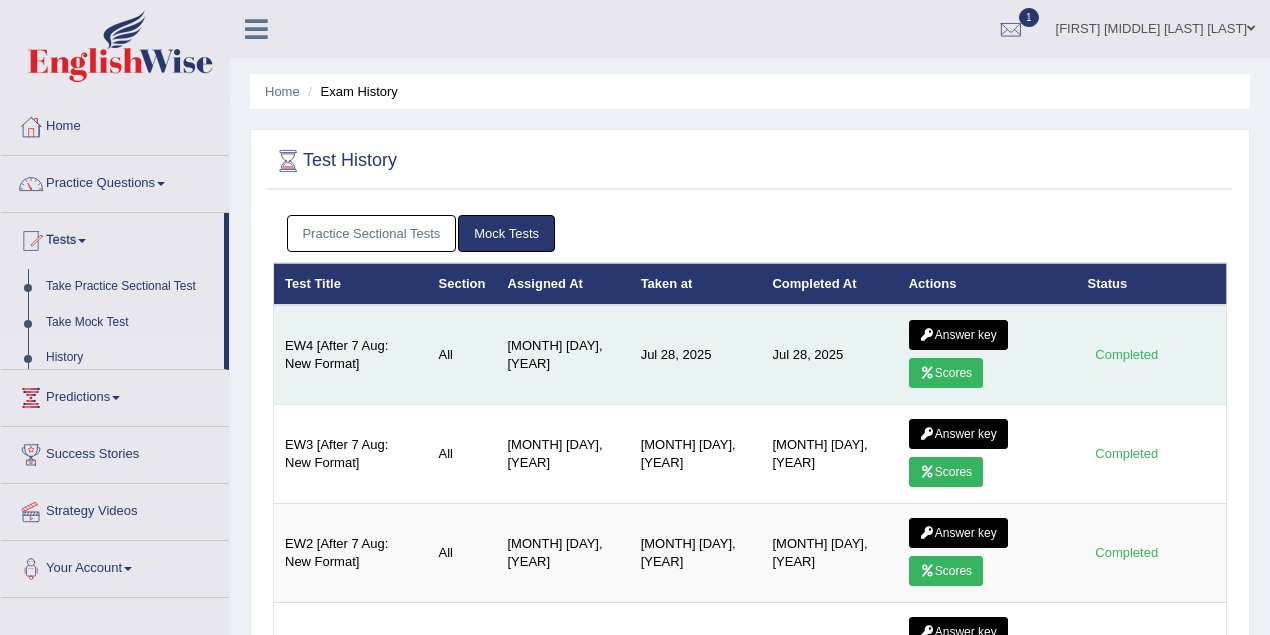 scroll, scrollTop: 0, scrollLeft: 0, axis: both 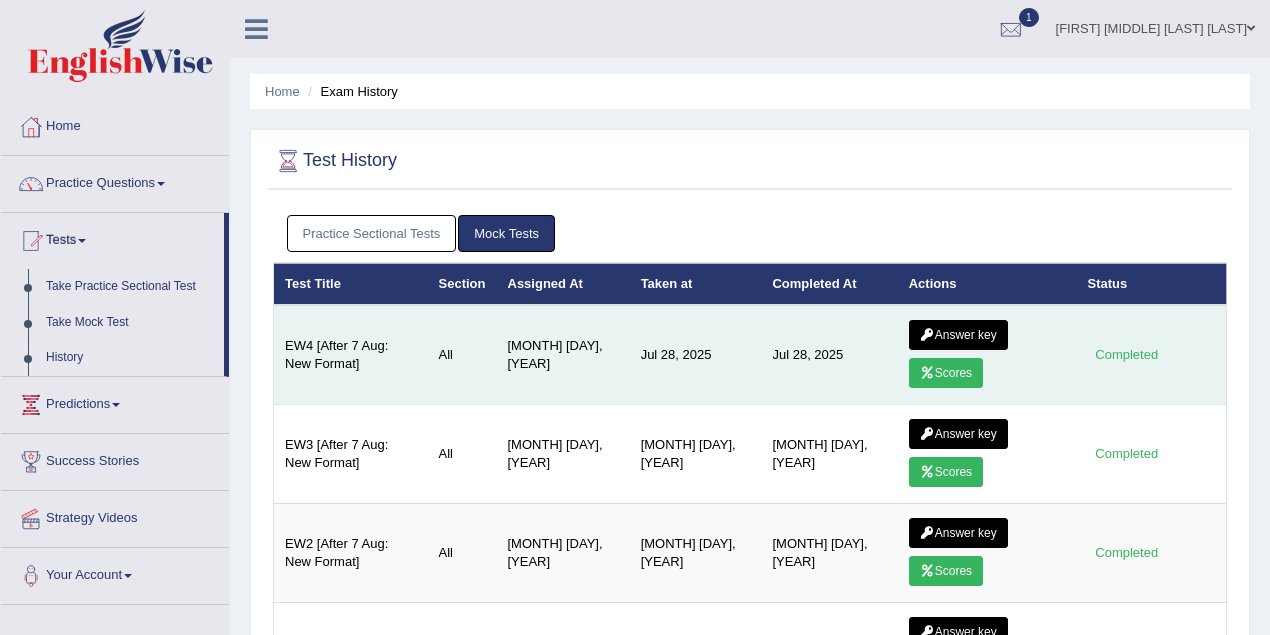 click on "Answer key" at bounding box center [958, 335] 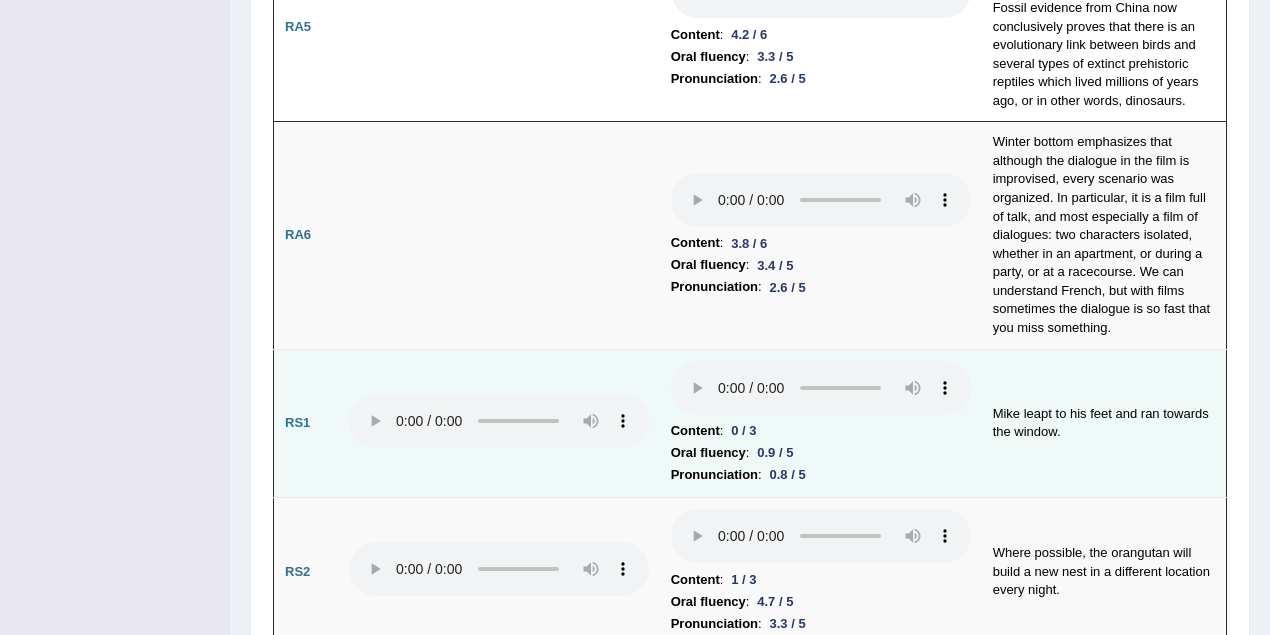scroll, scrollTop: 0, scrollLeft: 0, axis: both 